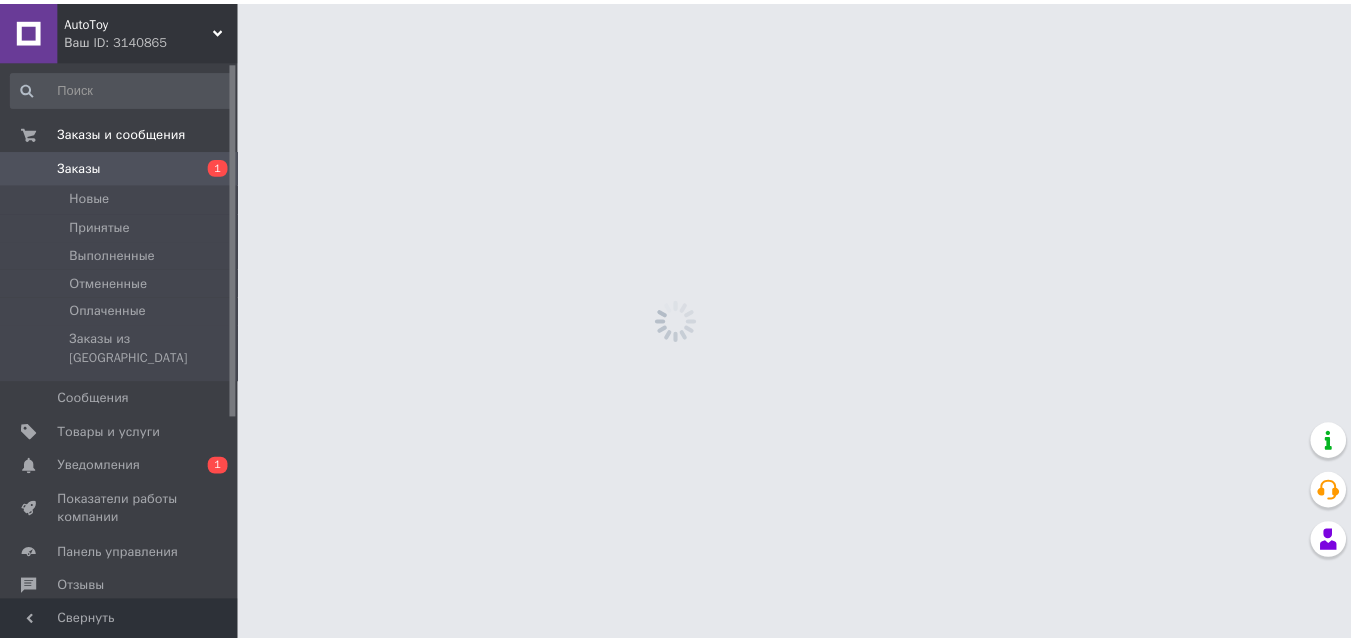 scroll, scrollTop: 0, scrollLeft: 0, axis: both 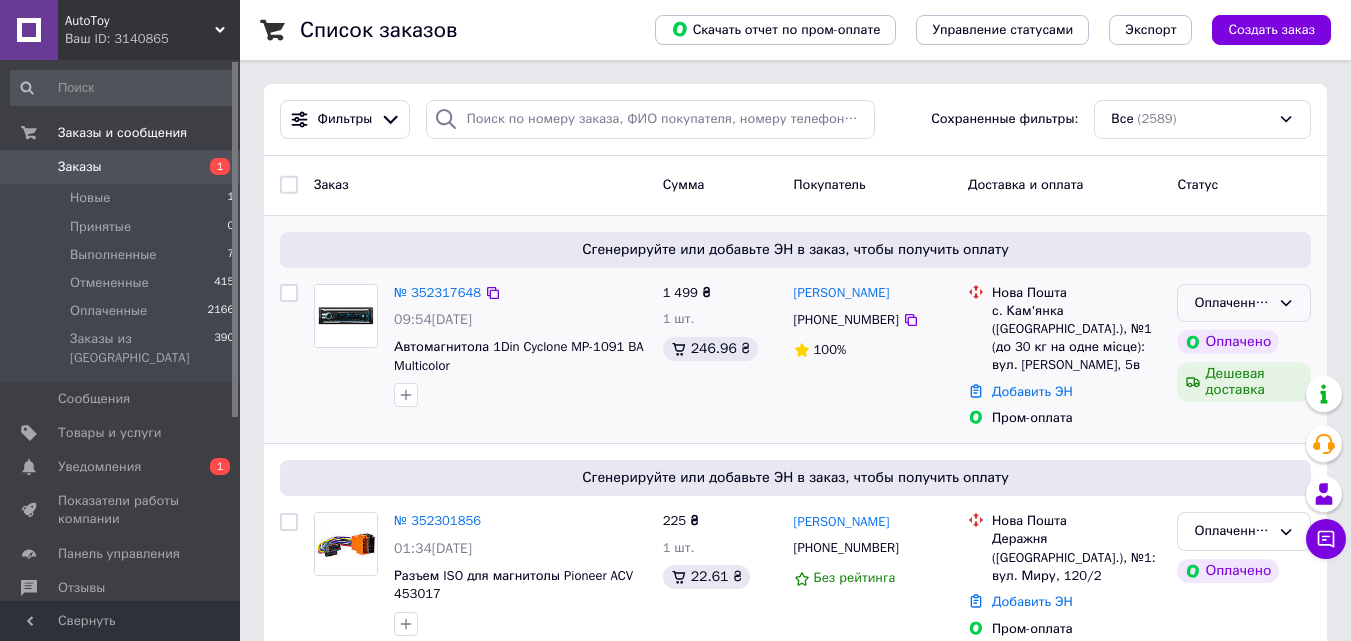 click on "Оплаченный" at bounding box center [1232, 303] 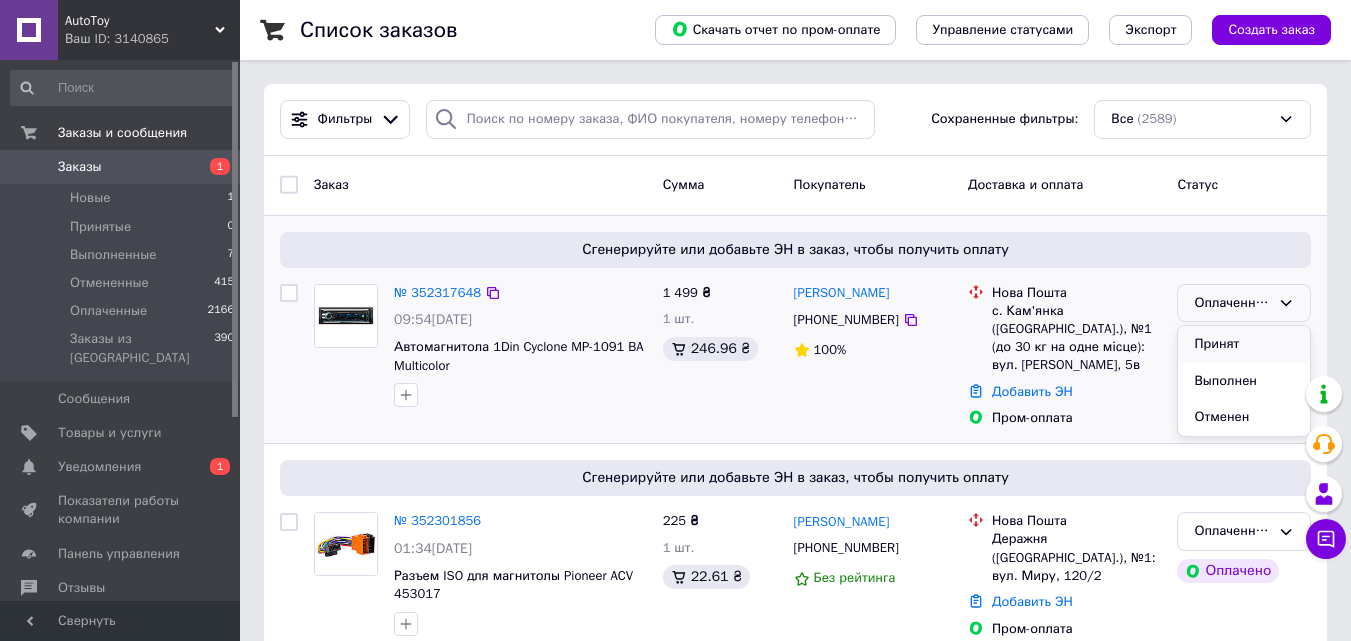 click on "Принят" at bounding box center [1244, 344] 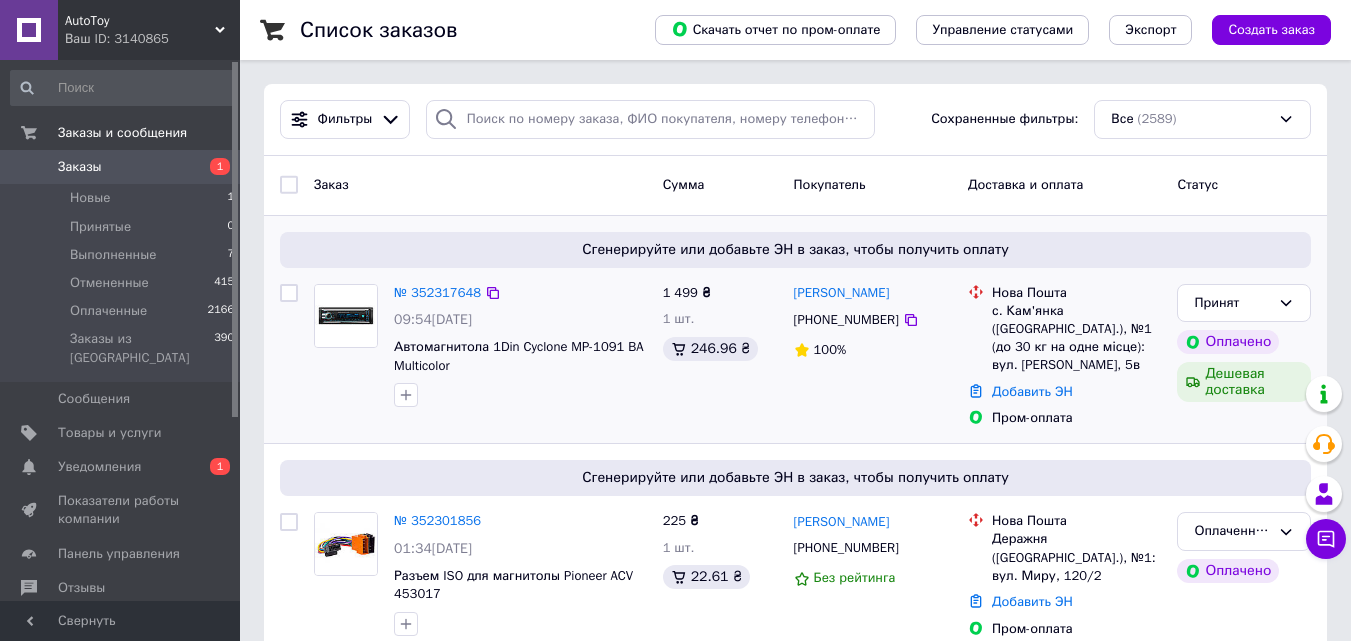 scroll, scrollTop: 560, scrollLeft: 0, axis: vertical 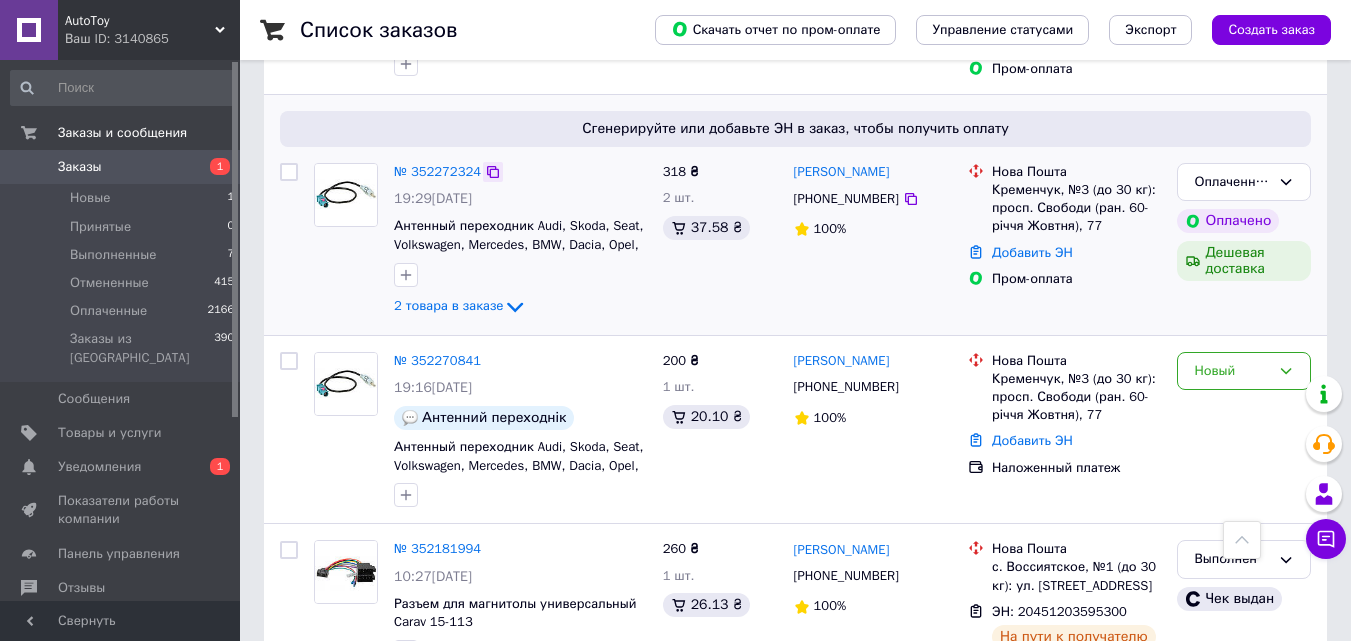 click 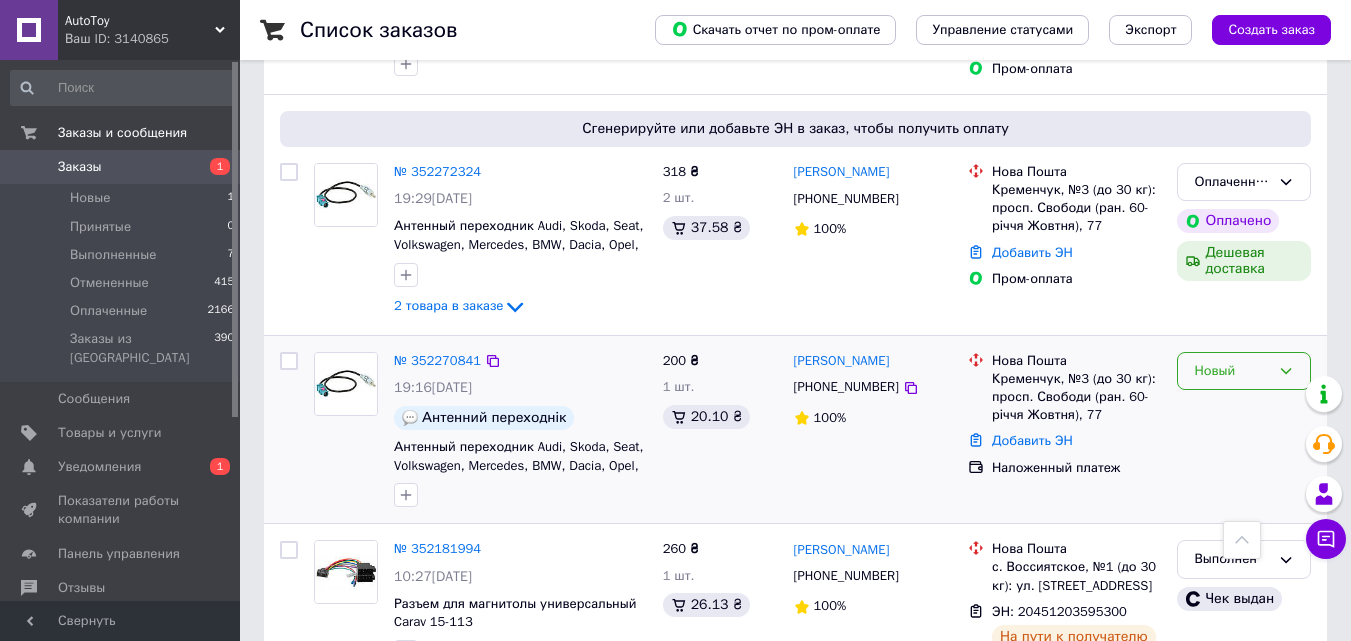 click on "Новый" at bounding box center [1232, 371] 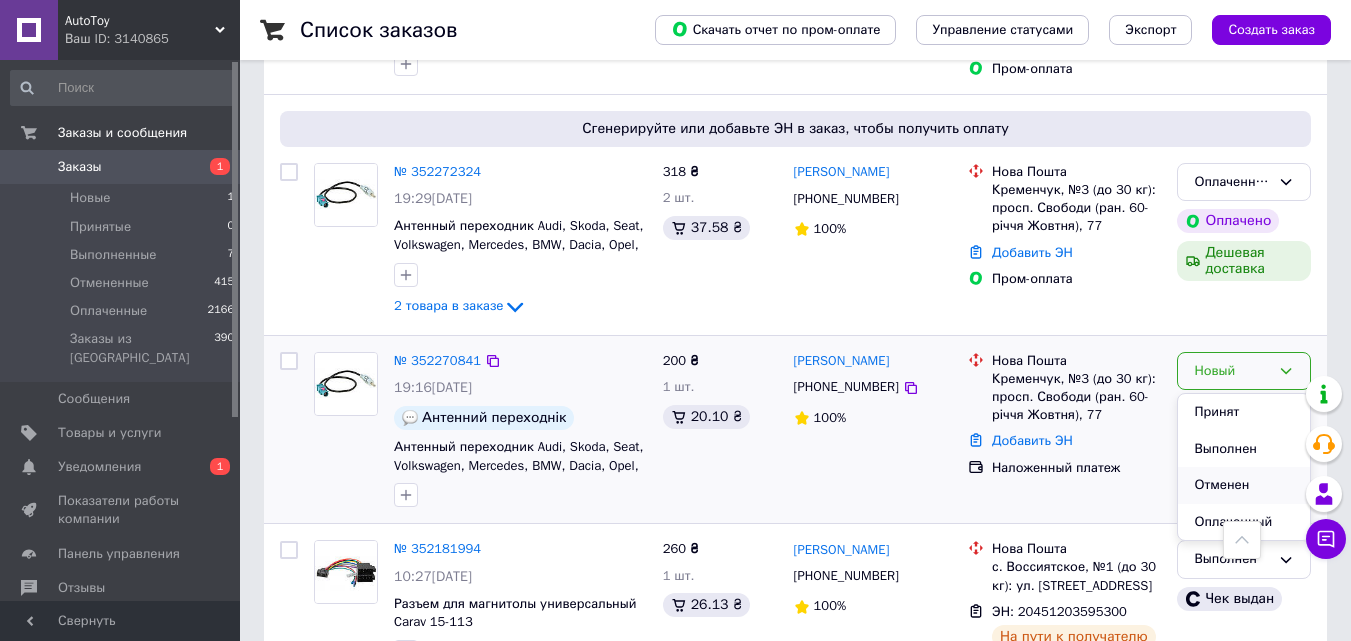 click on "Отменен" at bounding box center [1244, 485] 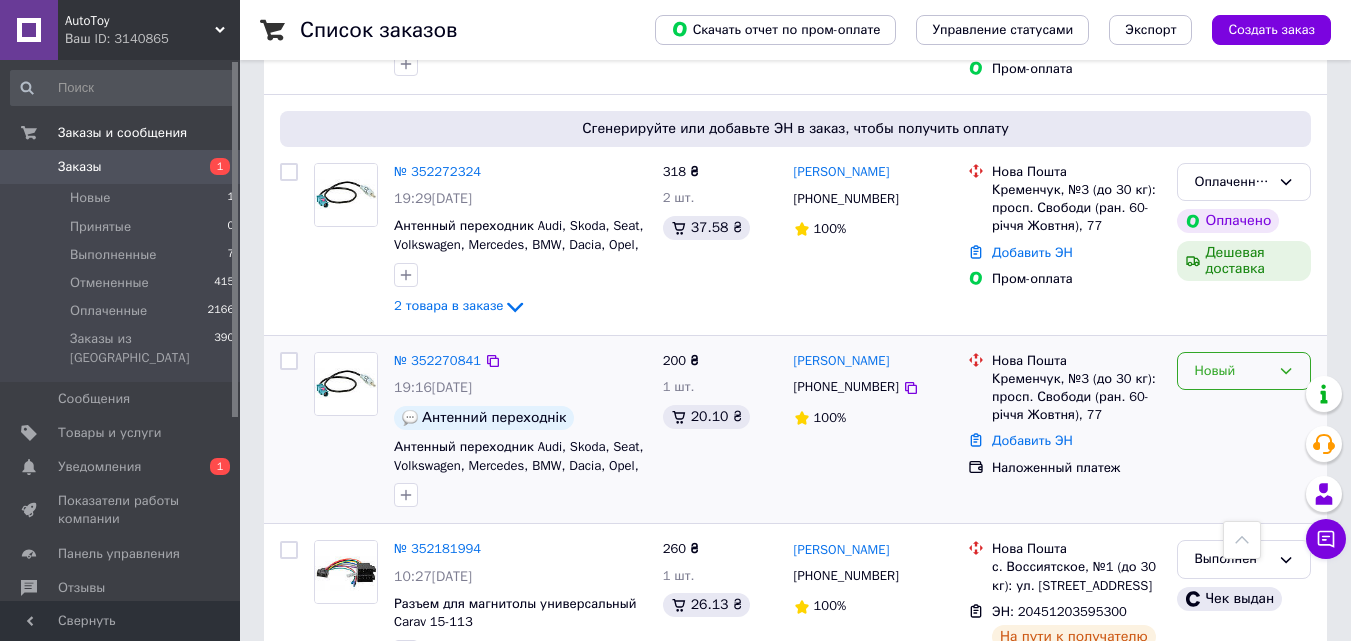 click on "Новый" at bounding box center [1232, 371] 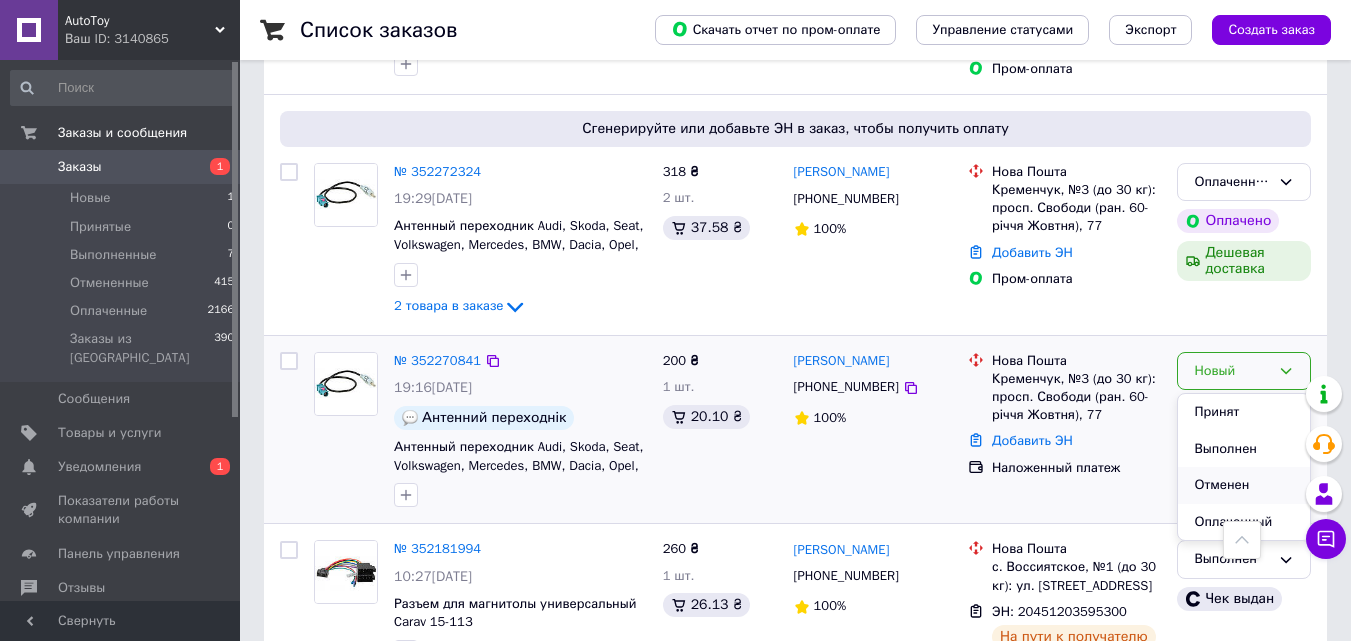 click on "Отменен" at bounding box center (1244, 485) 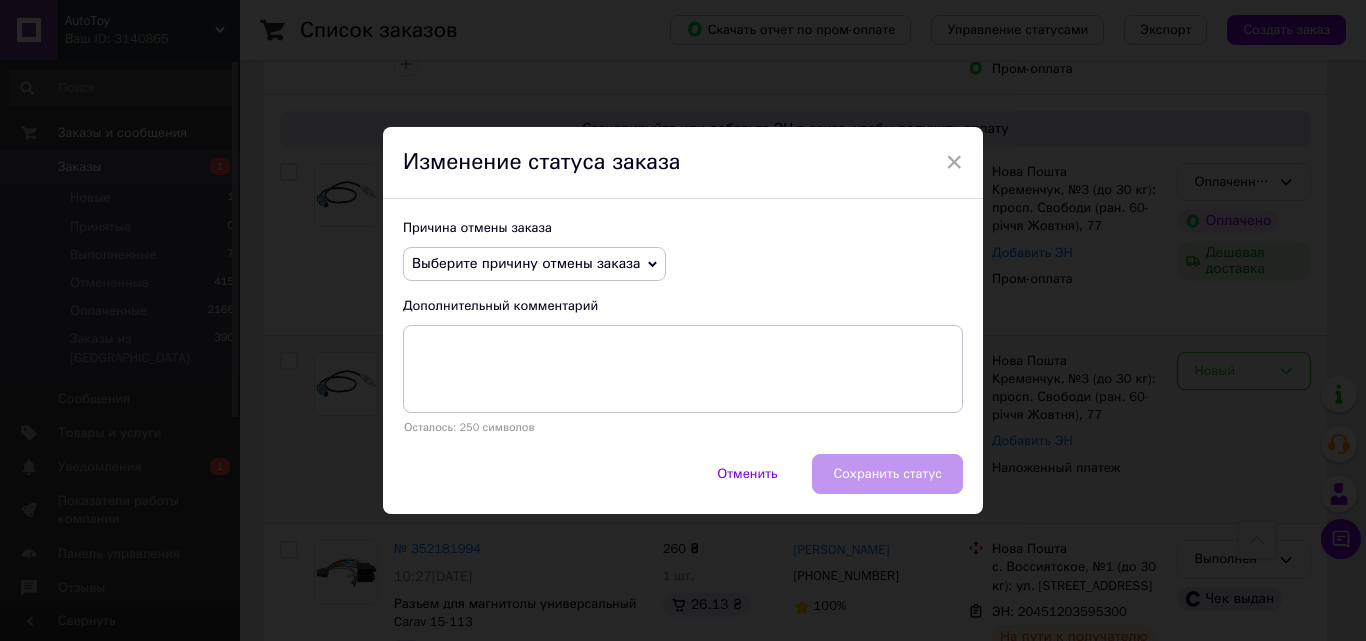 click on "Выберите причину отмены заказа" at bounding box center [526, 263] 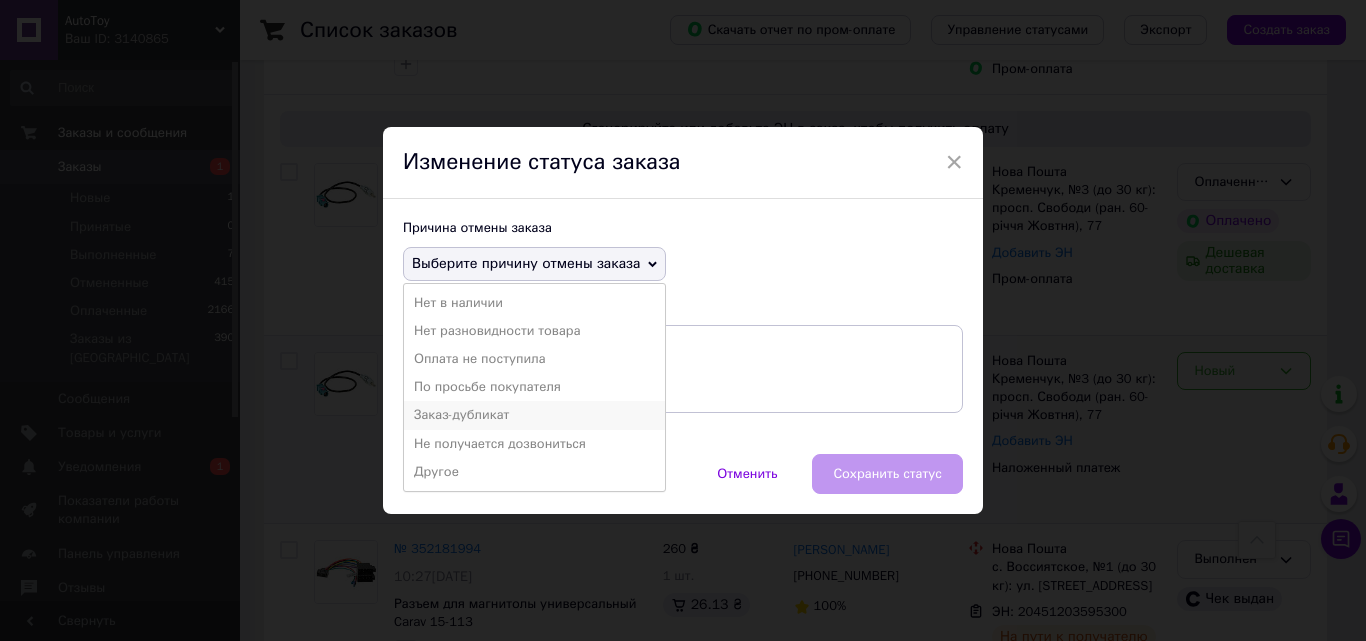 click on "Заказ-дубликат" at bounding box center [534, 415] 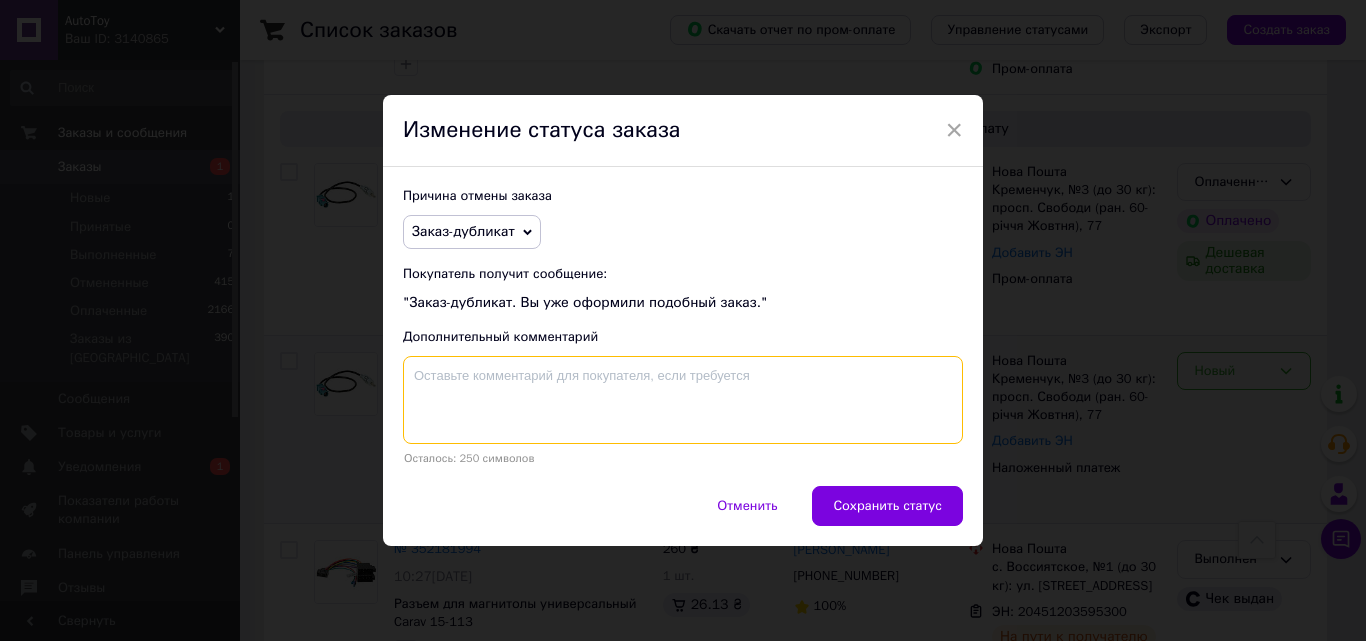 click at bounding box center (683, 400) 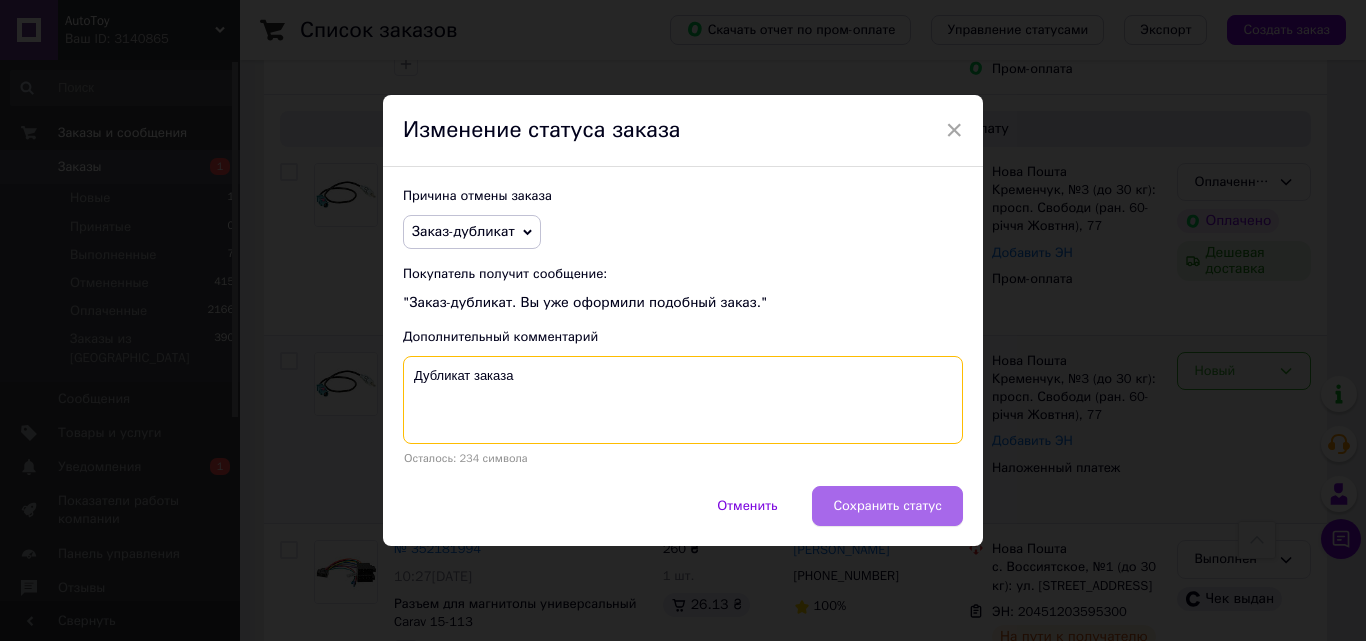 type on "Дубликат заказа" 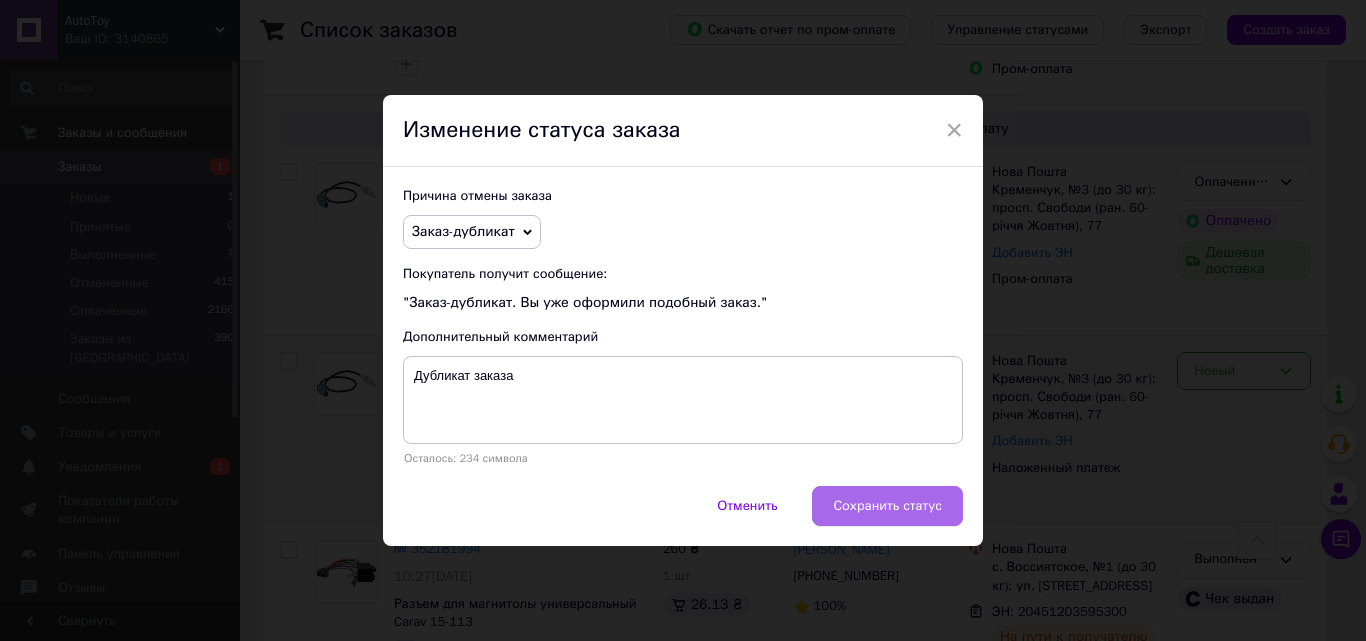 click on "Сохранить статус" at bounding box center [887, 506] 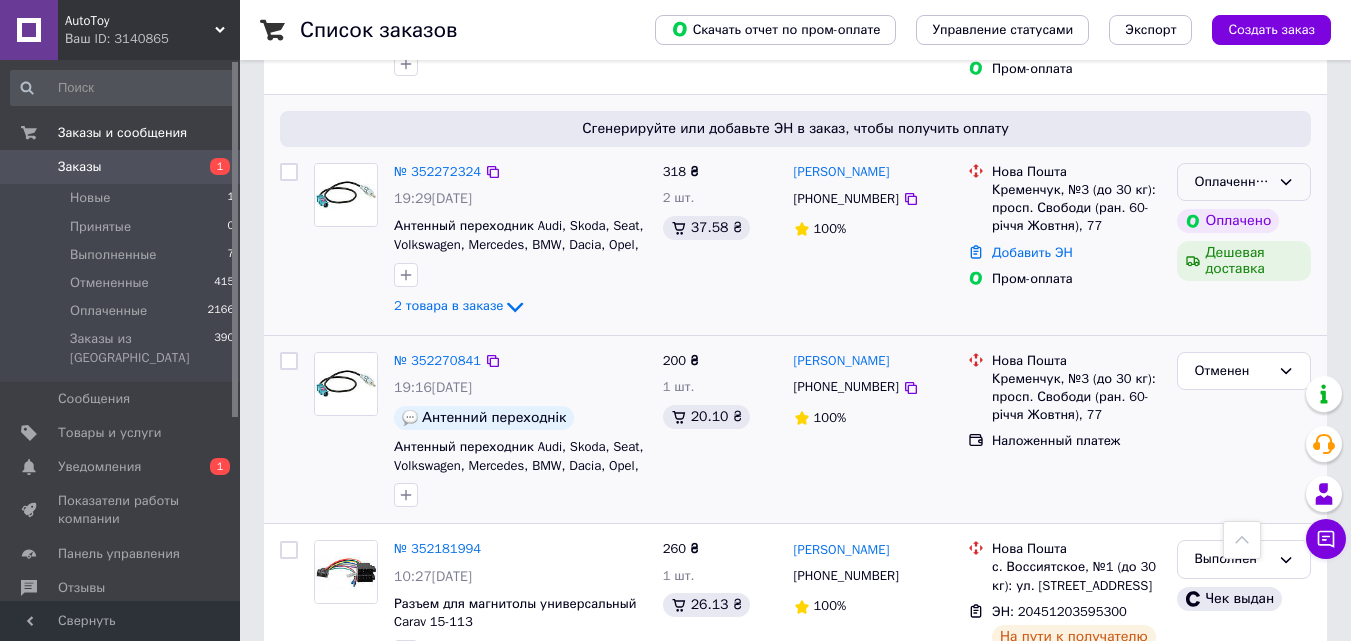 click on "Оплаченный" at bounding box center (1244, 182) 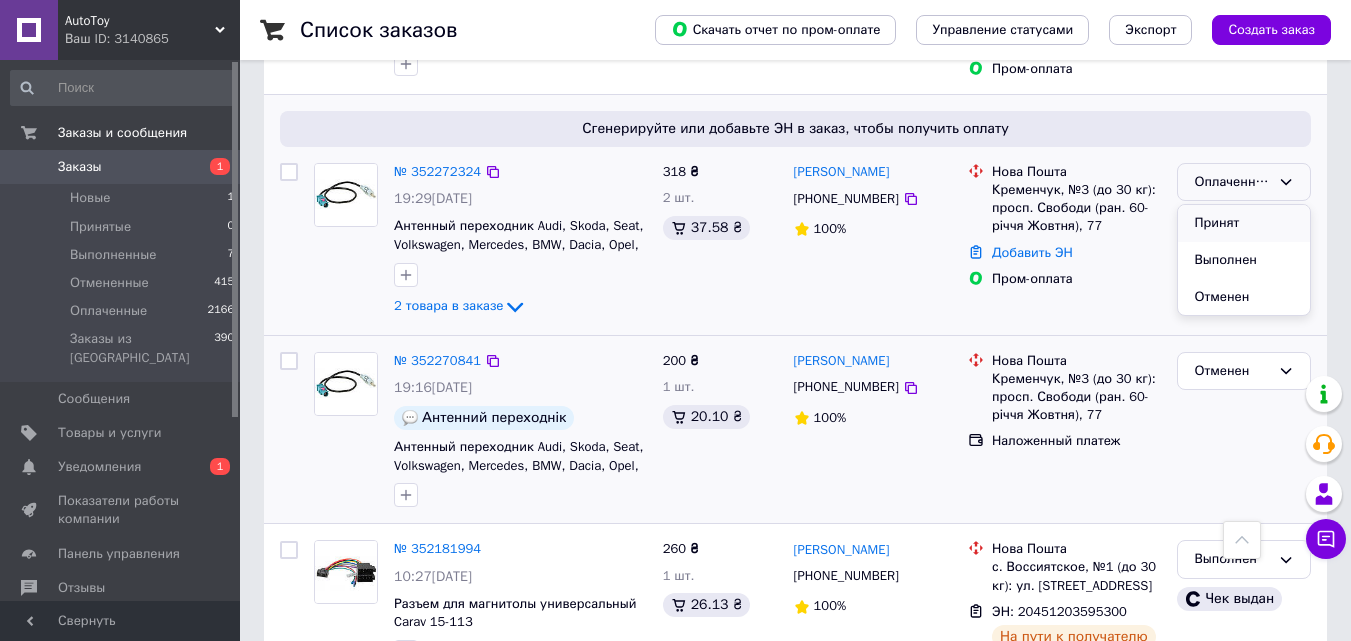 click on "Принят" at bounding box center [1244, 223] 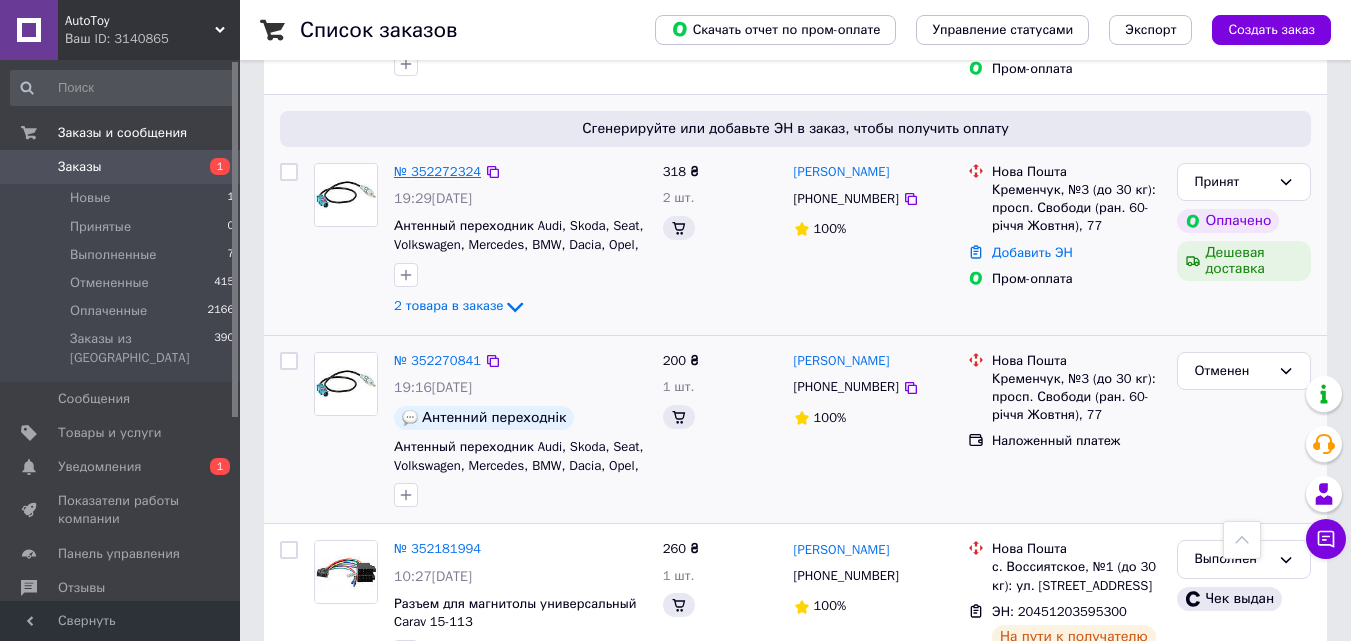click on "№ 352272324" at bounding box center (437, 171) 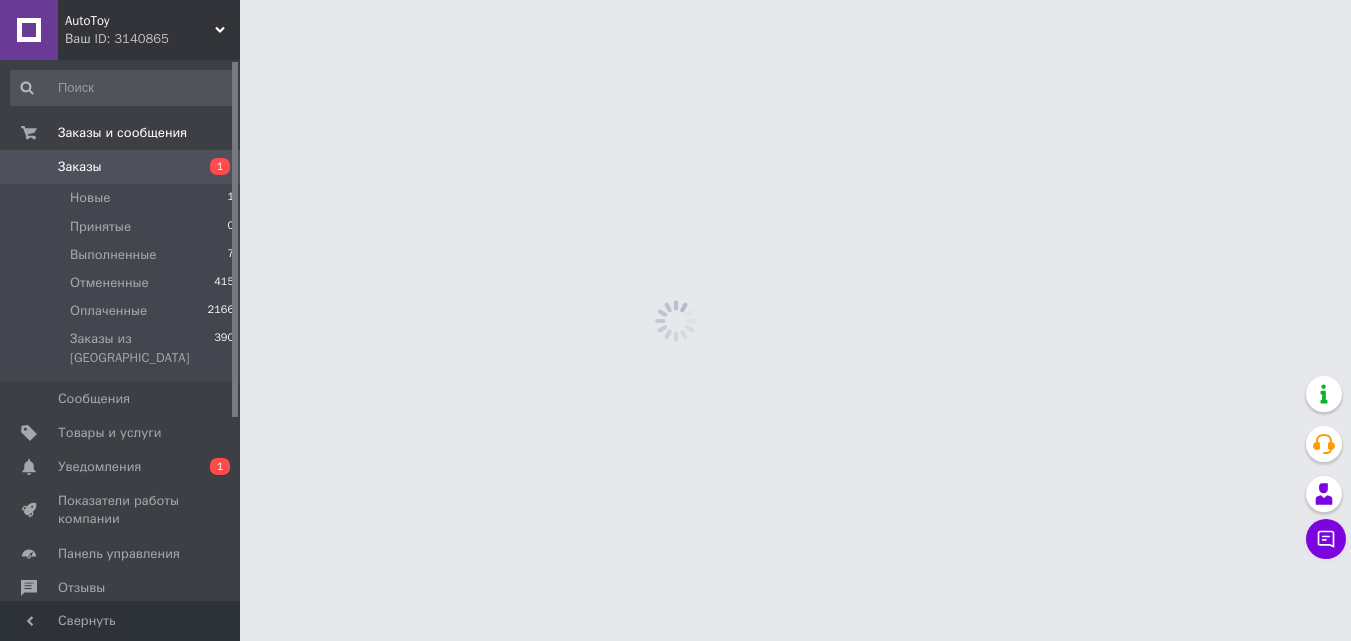 scroll, scrollTop: 0, scrollLeft: 0, axis: both 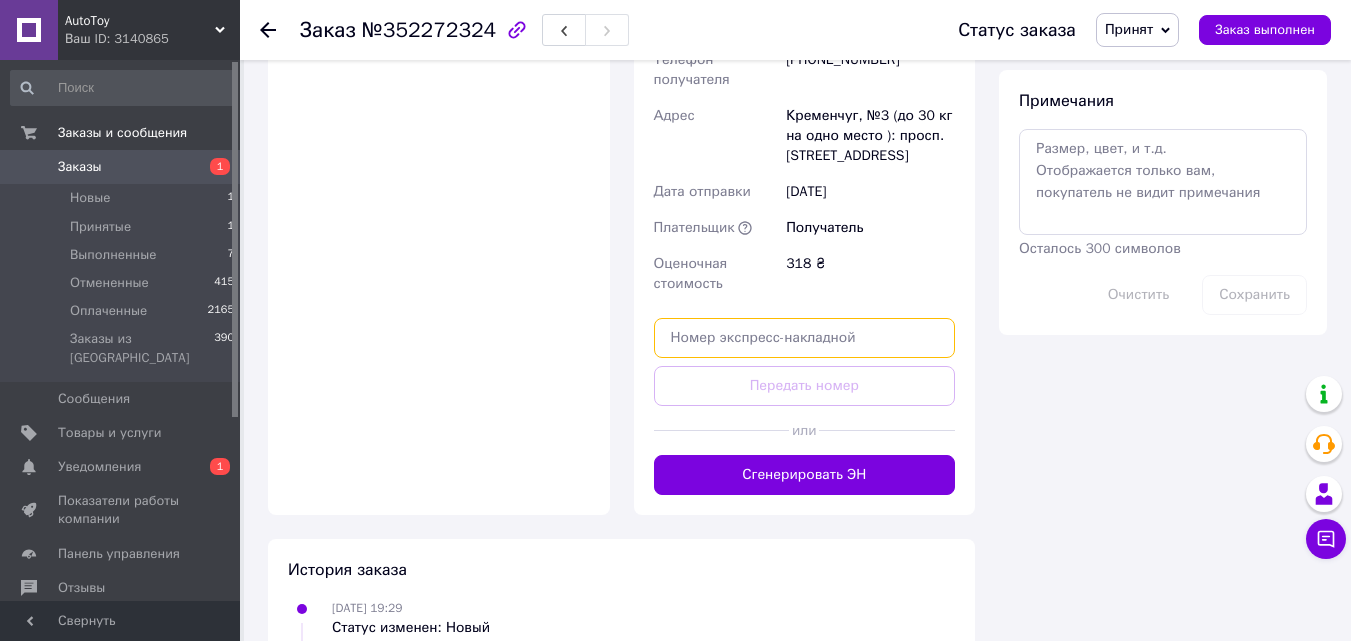 click at bounding box center [805, 338] 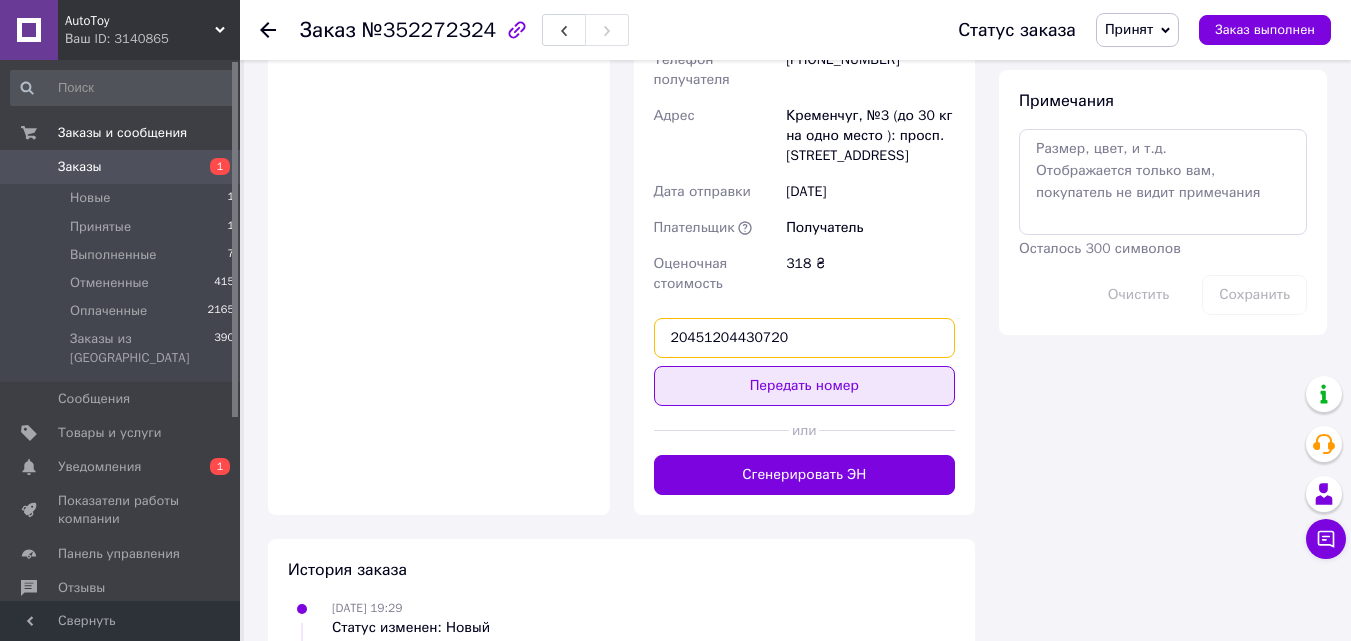 type on "20451204430720" 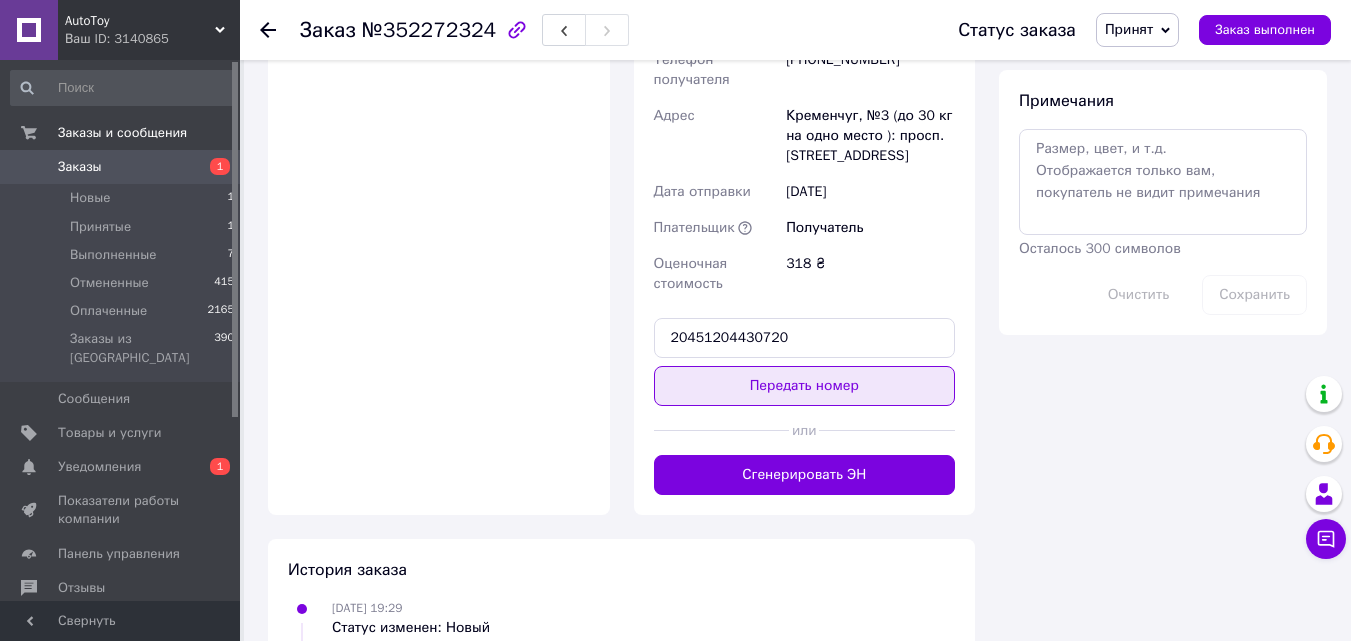 click on "Передать номер" at bounding box center [805, 386] 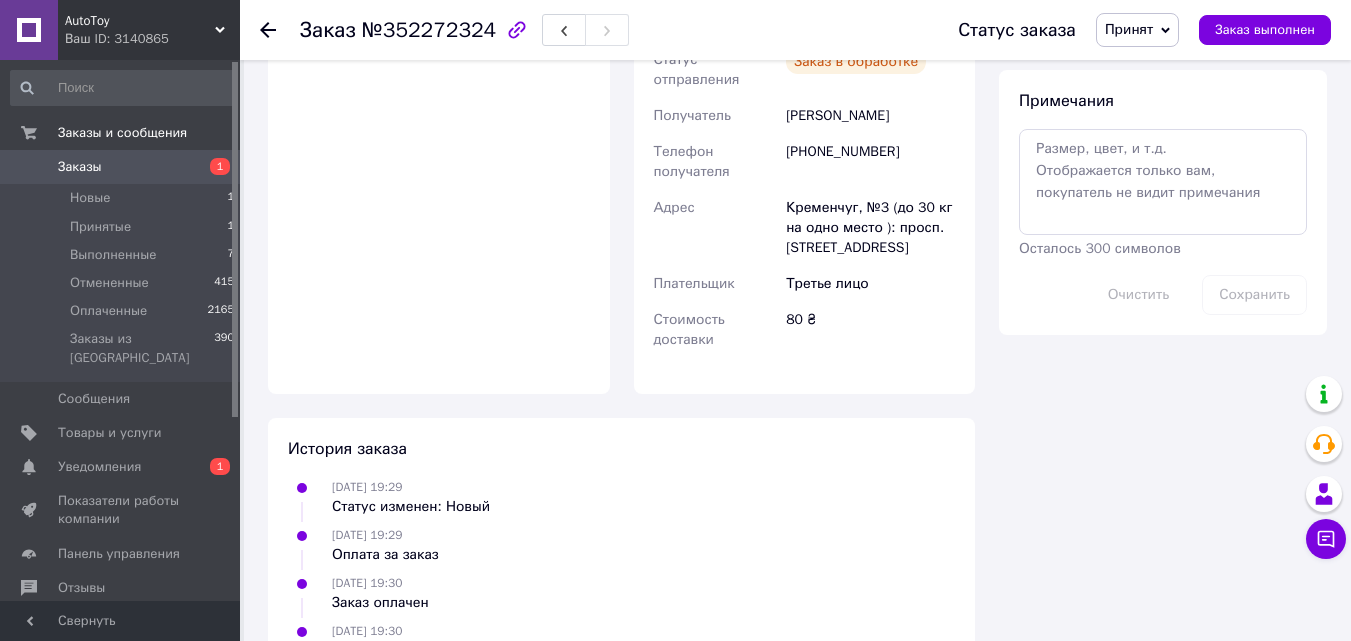 click on "Принят" at bounding box center (1129, 29) 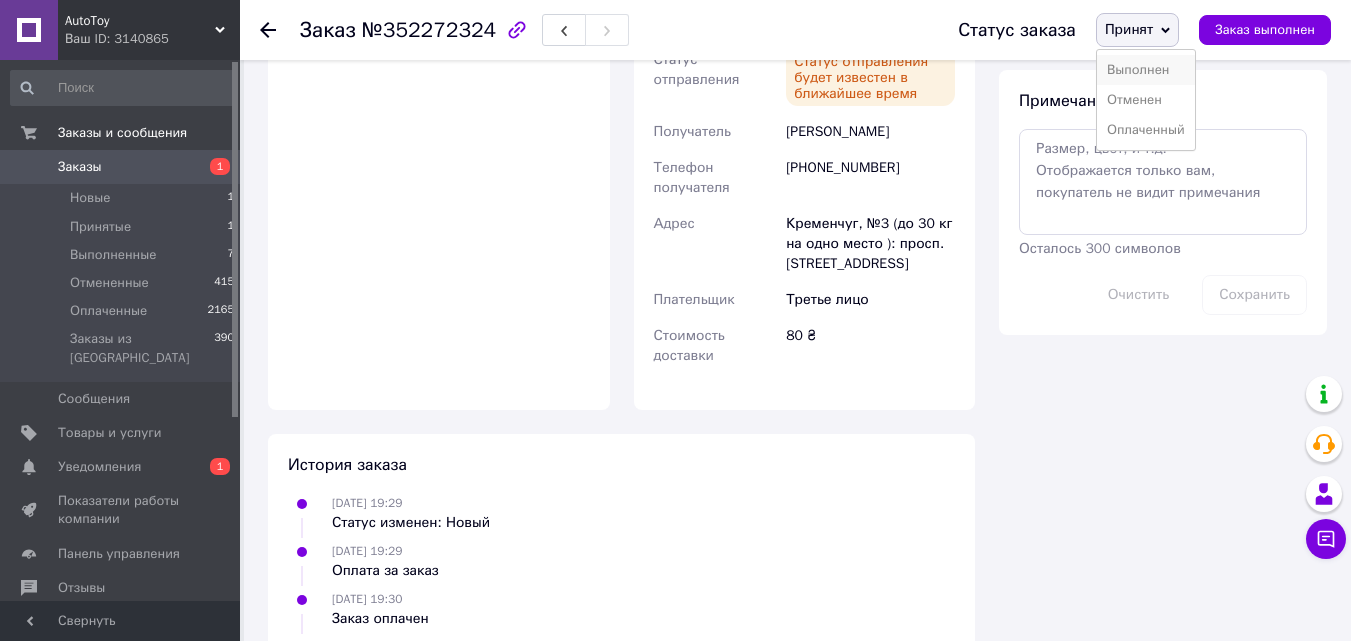 click on "Выполнен" at bounding box center (1146, 70) 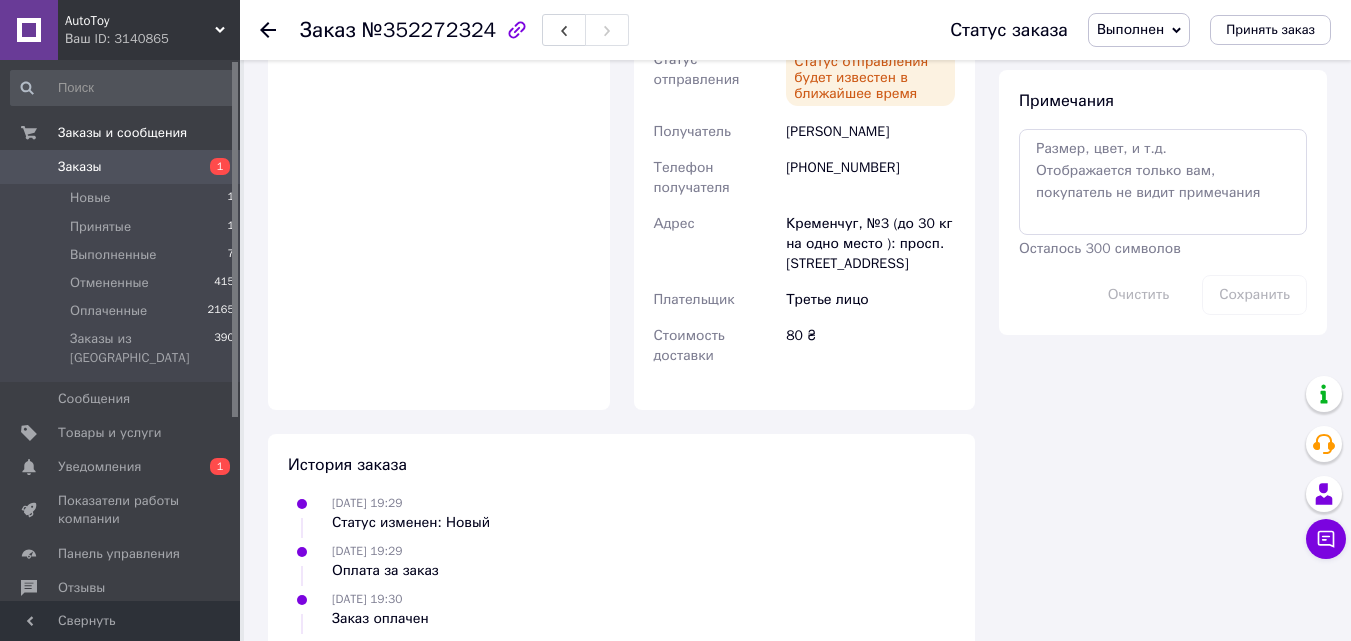 click 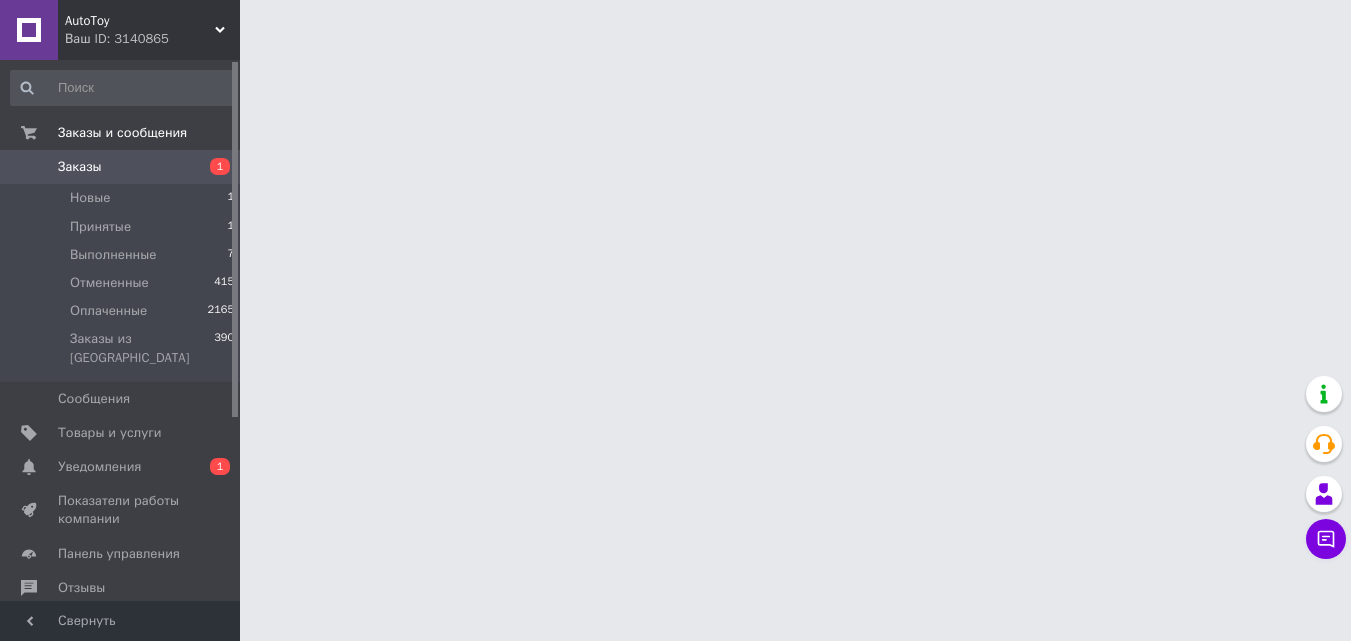scroll, scrollTop: 0, scrollLeft: 0, axis: both 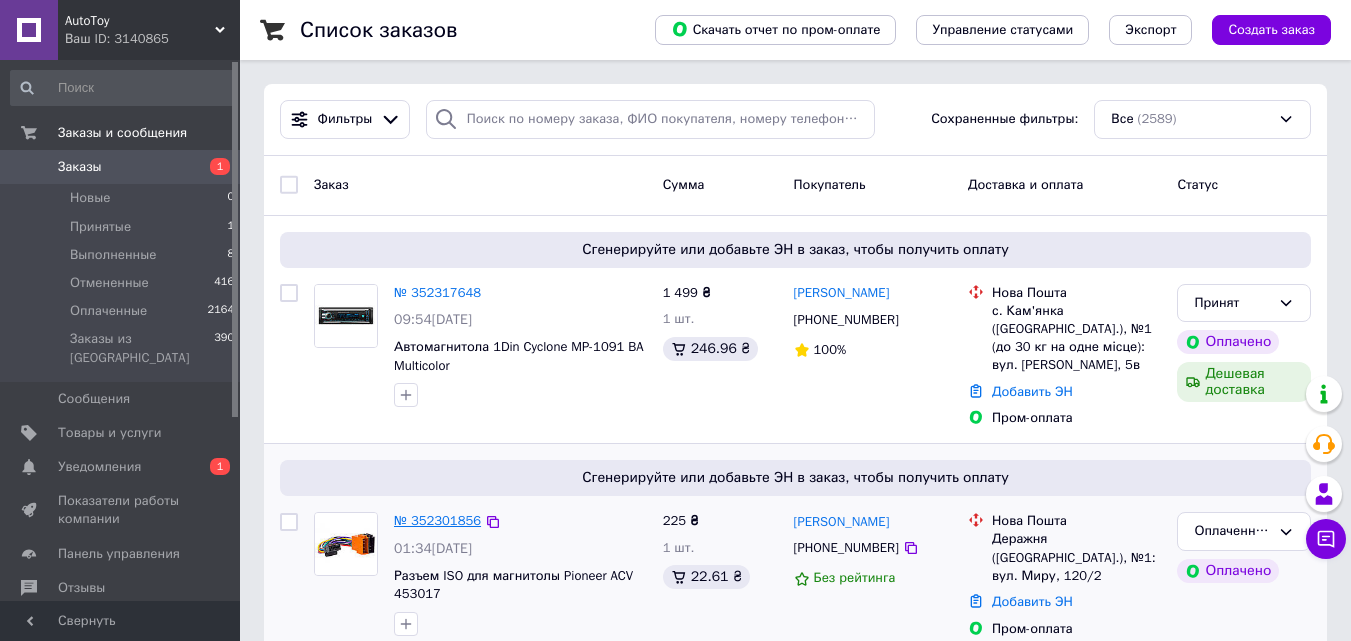 click on "№ 352301856" at bounding box center [437, 520] 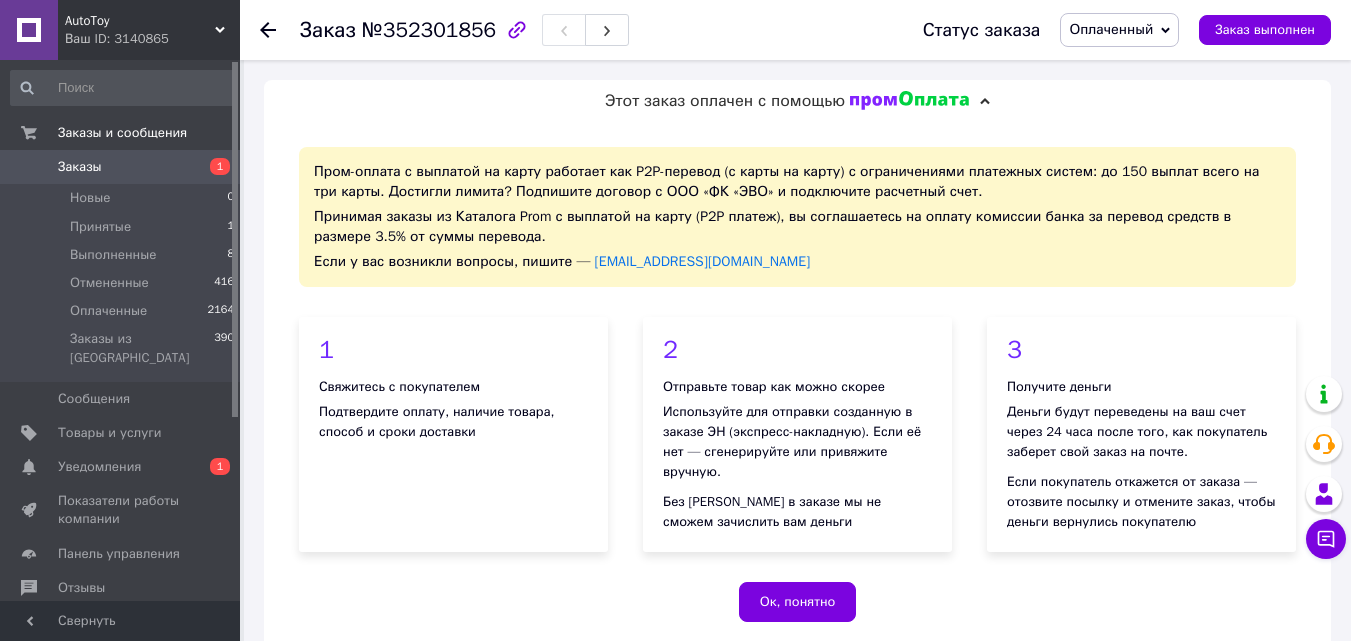 click on "Оплаченный" at bounding box center (1111, 29) 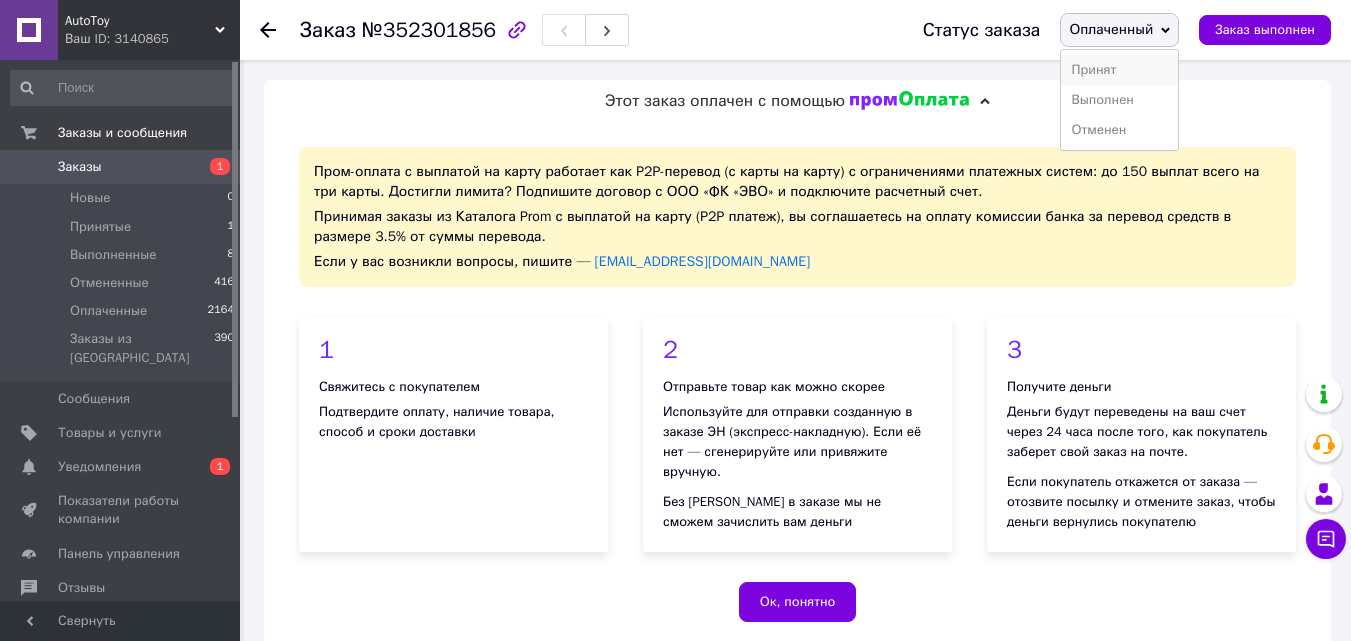 click on "Принят" at bounding box center [1119, 70] 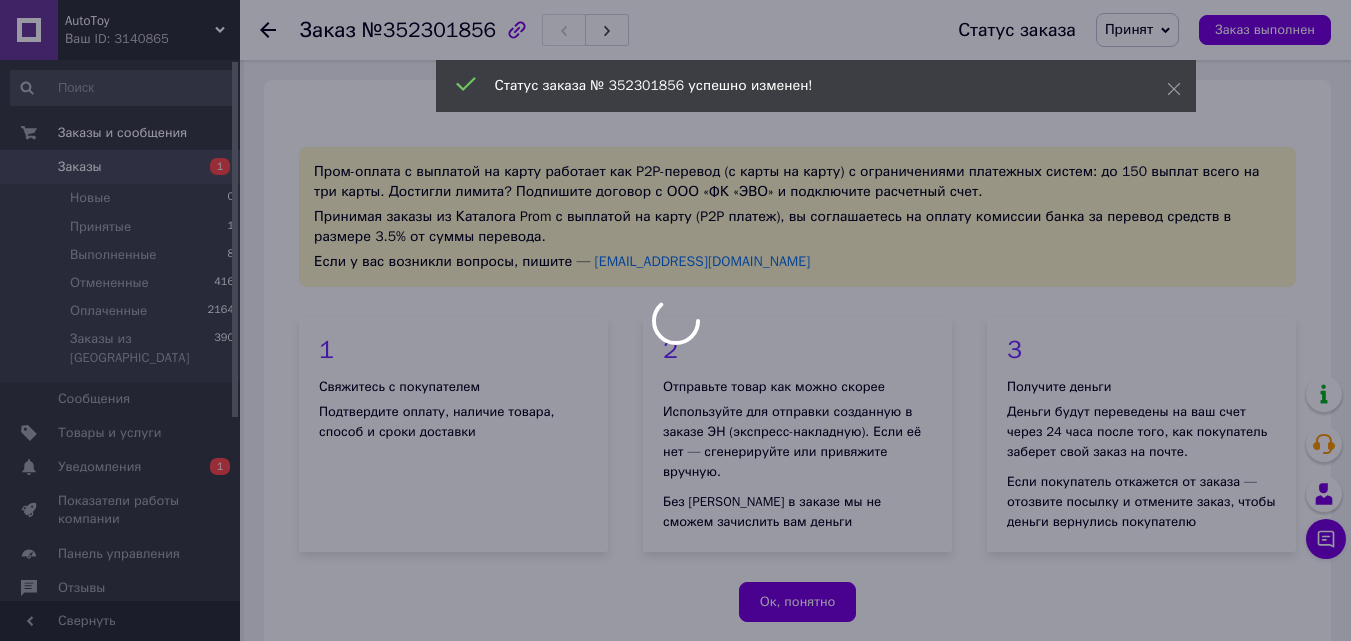 scroll, scrollTop: 560, scrollLeft: 0, axis: vertical 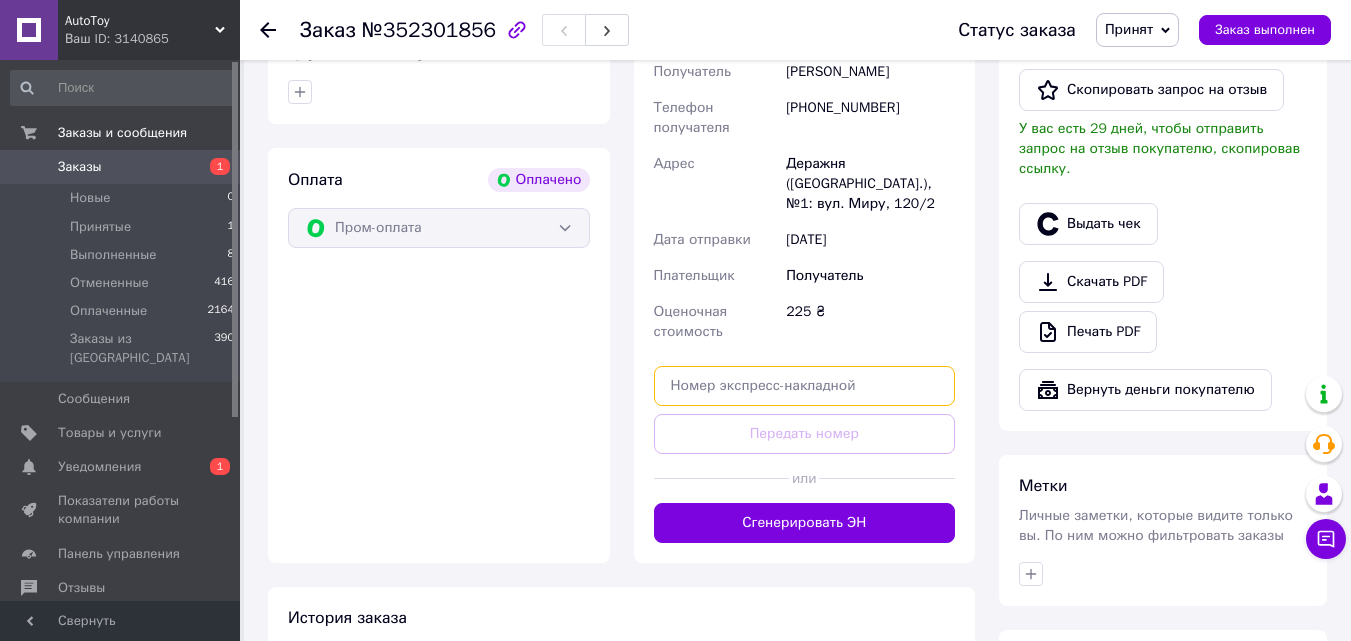 click at bounding box center [805, 386] 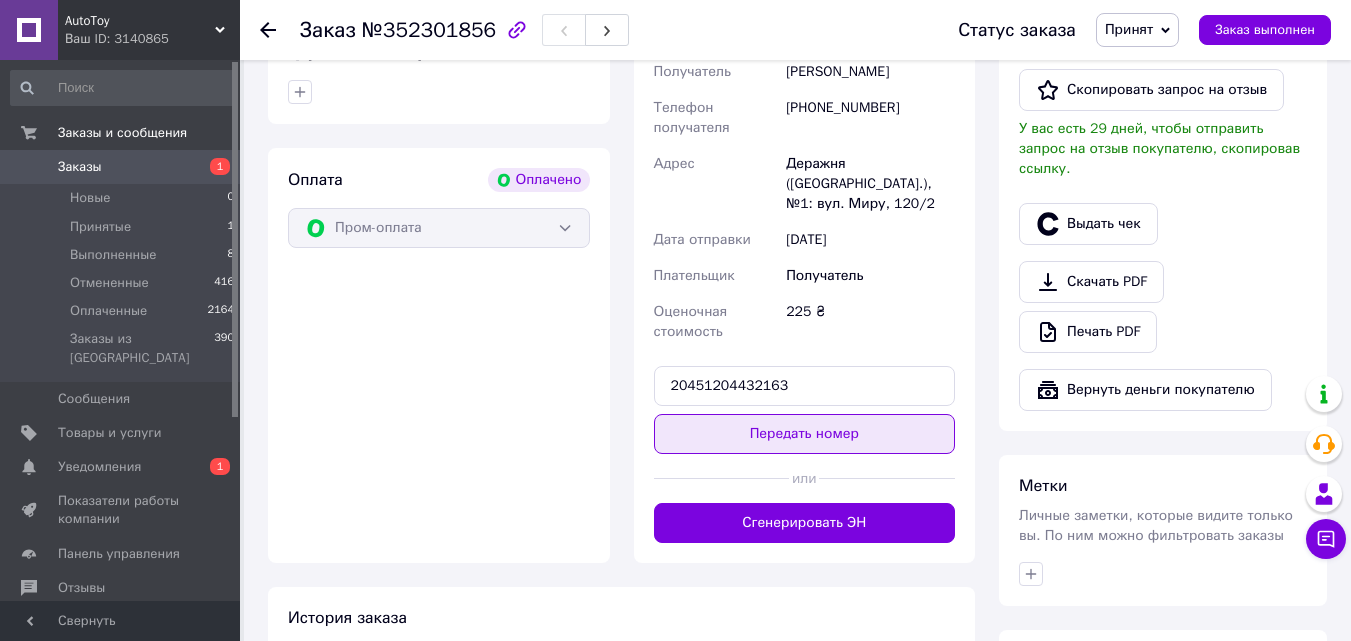 click on "Передать номер" at bounding box center [805, 434] 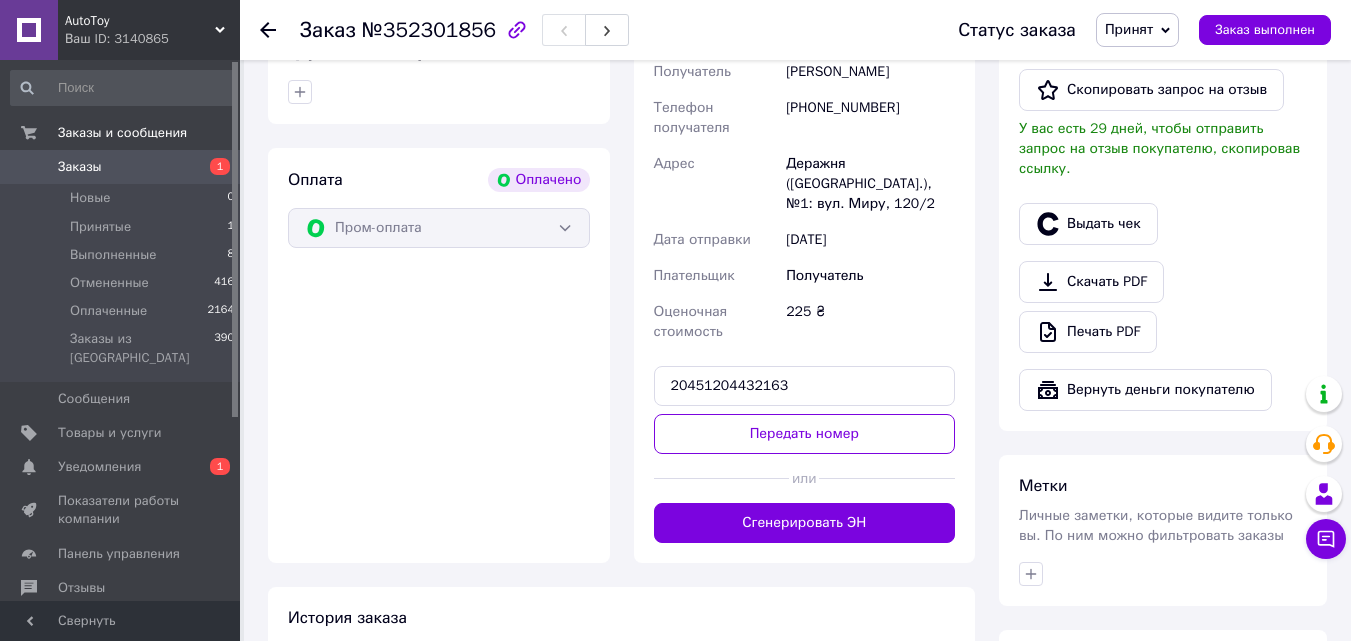 scroll, scrollTop: 560, scrollLeft: 0, axis: vertical 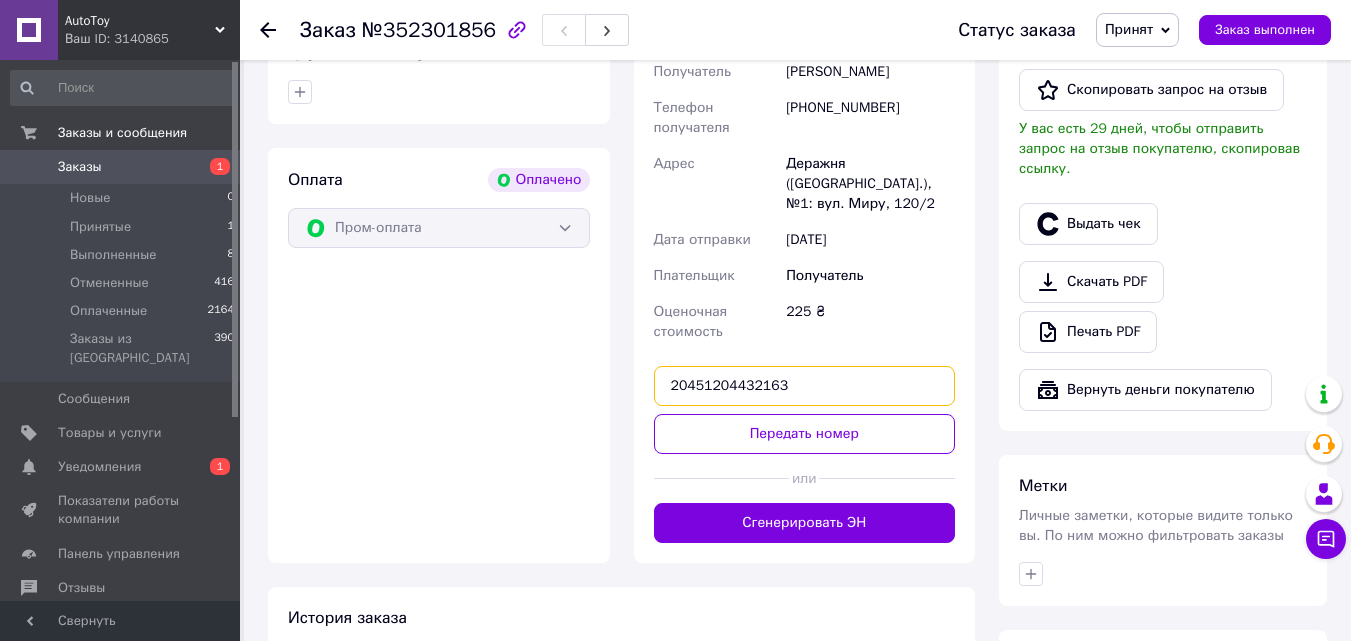 click on "20451204432163" at bounding box center (805, 386) 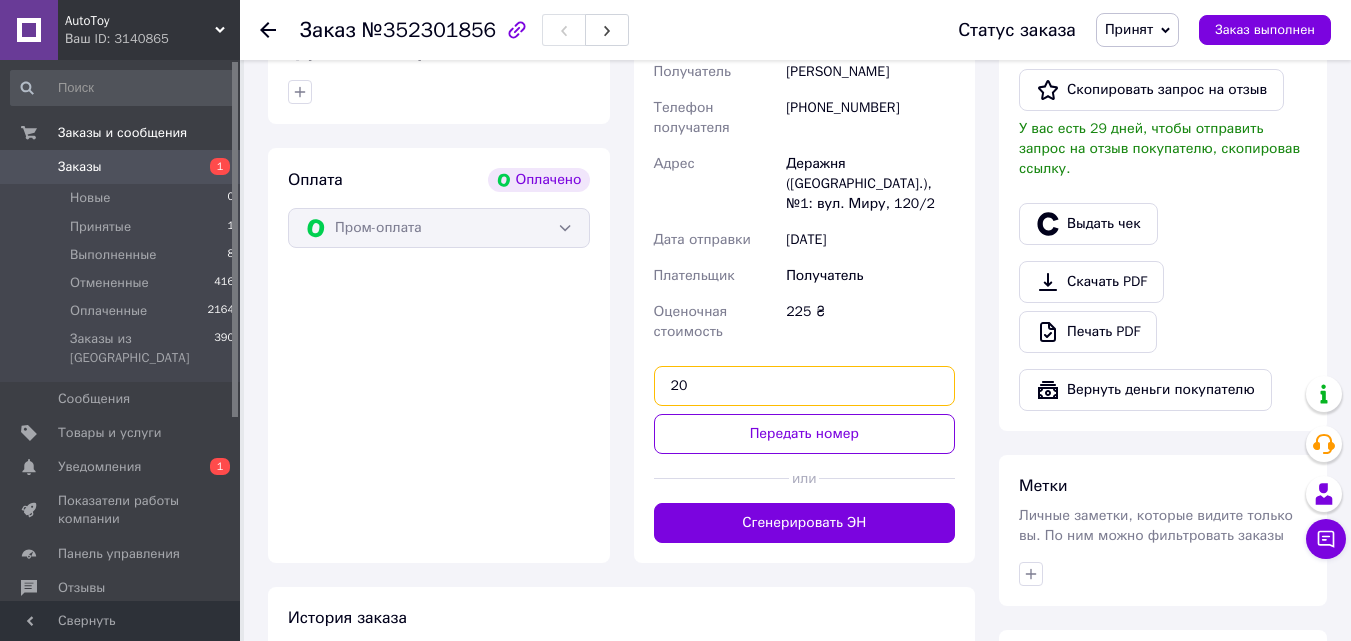 type on "2" 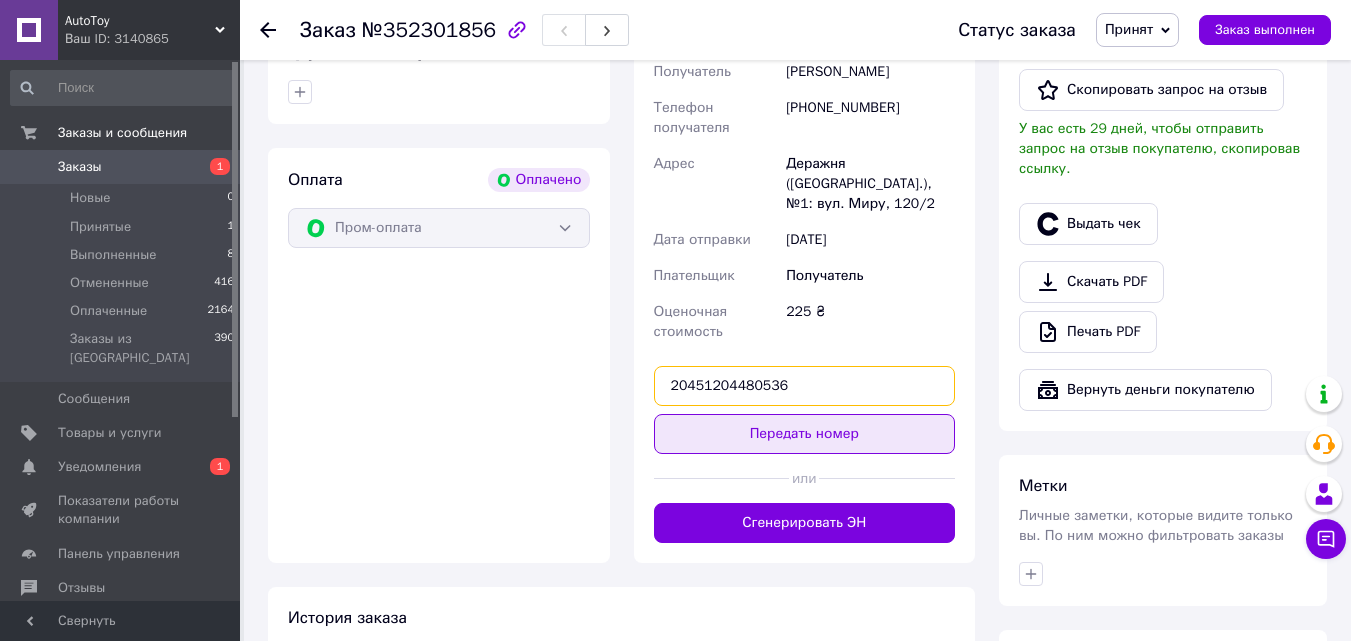 type on "20451204480536" 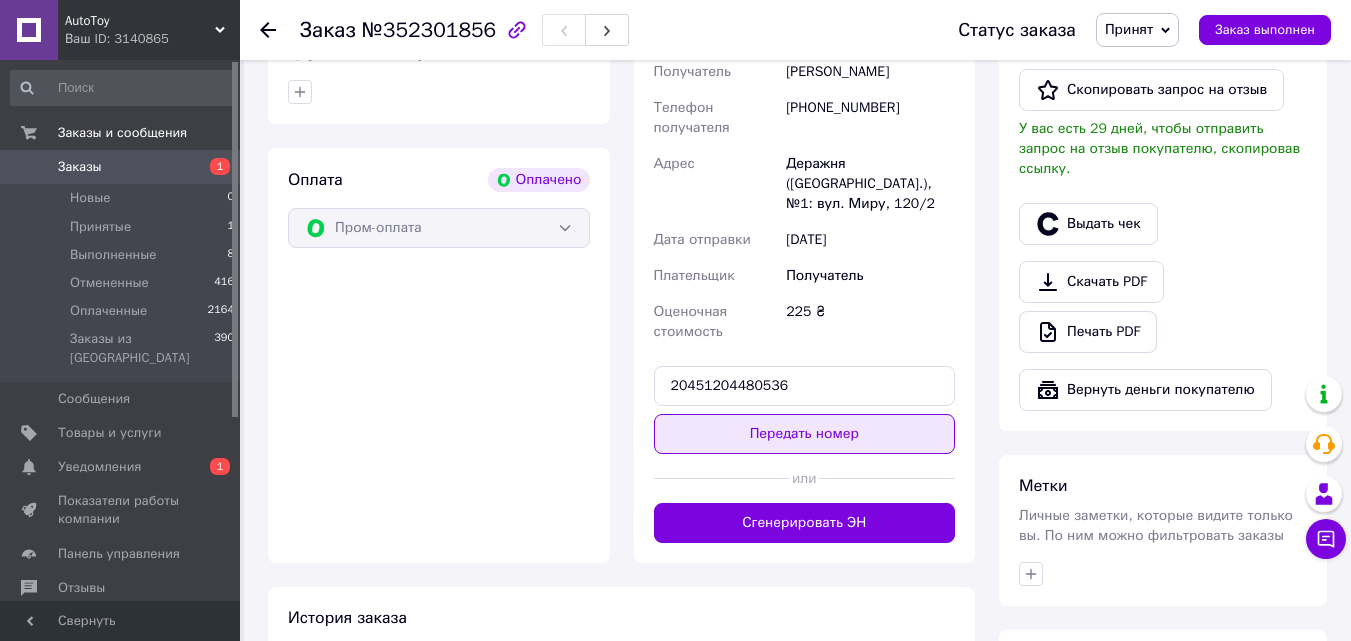 click on "Передать номер" at bounding box center (805, 434) 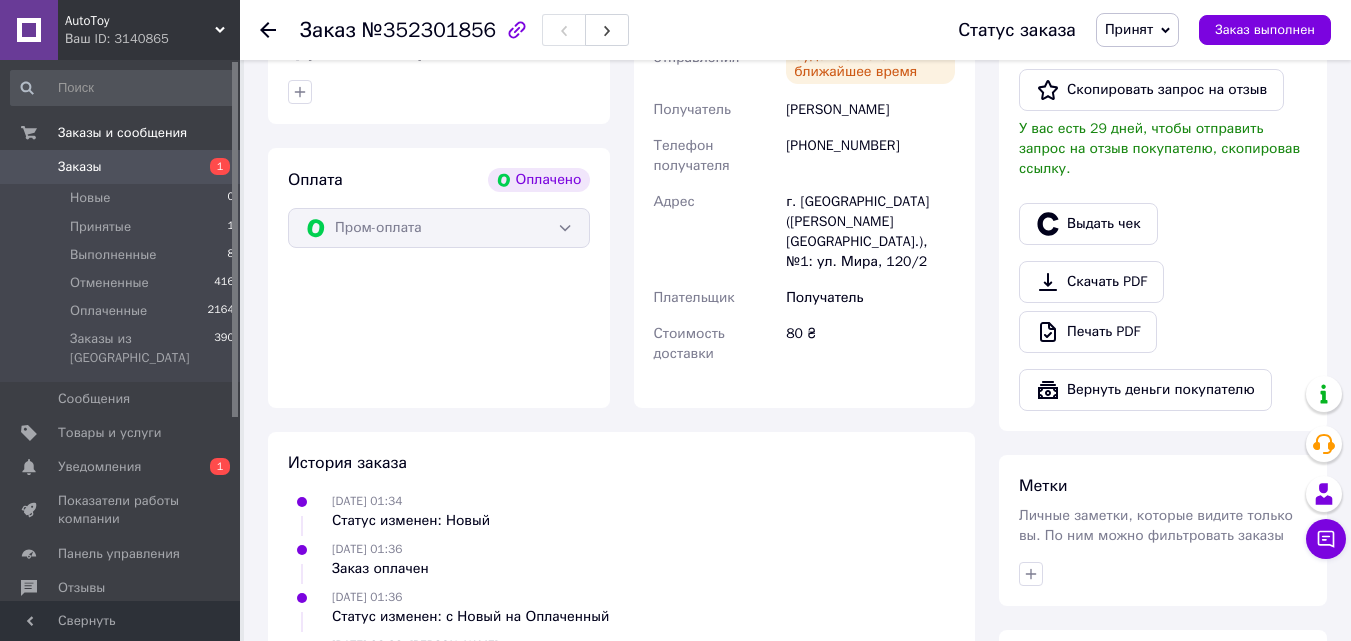 click on "Принят" at bounding box center (1137, 30) 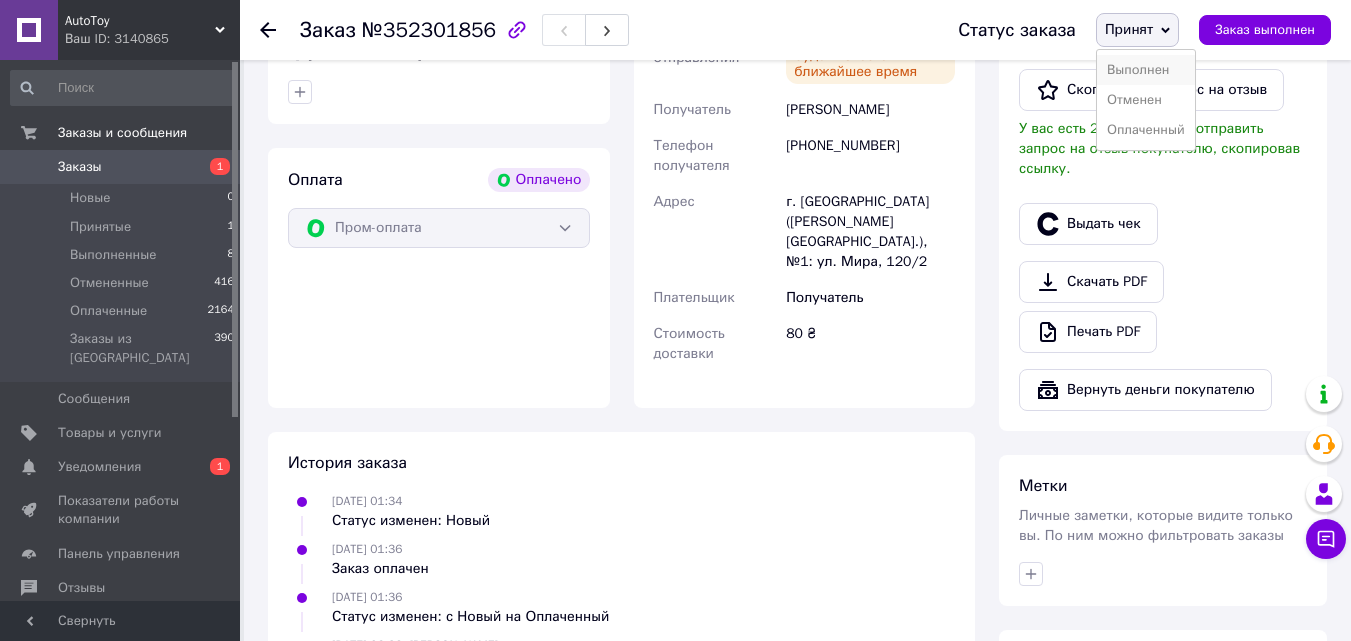 click on "Выполнен" at bounding box center (1146, 70) 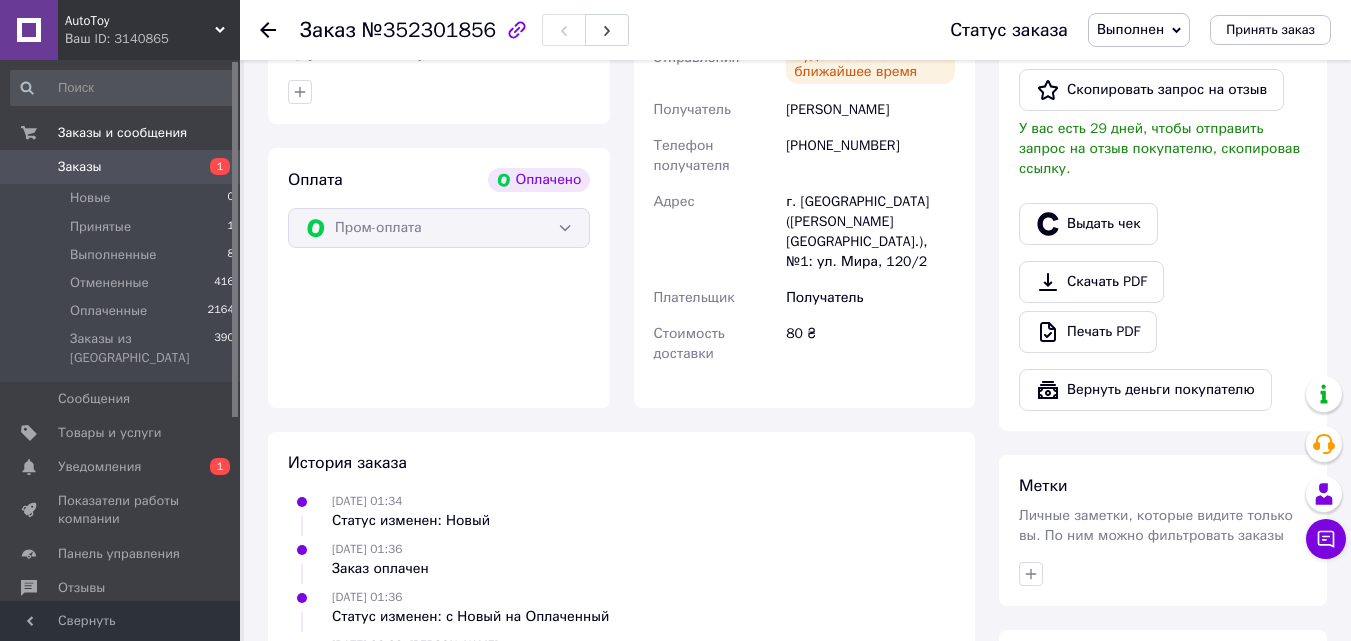 click at bounding box center [268, 30] 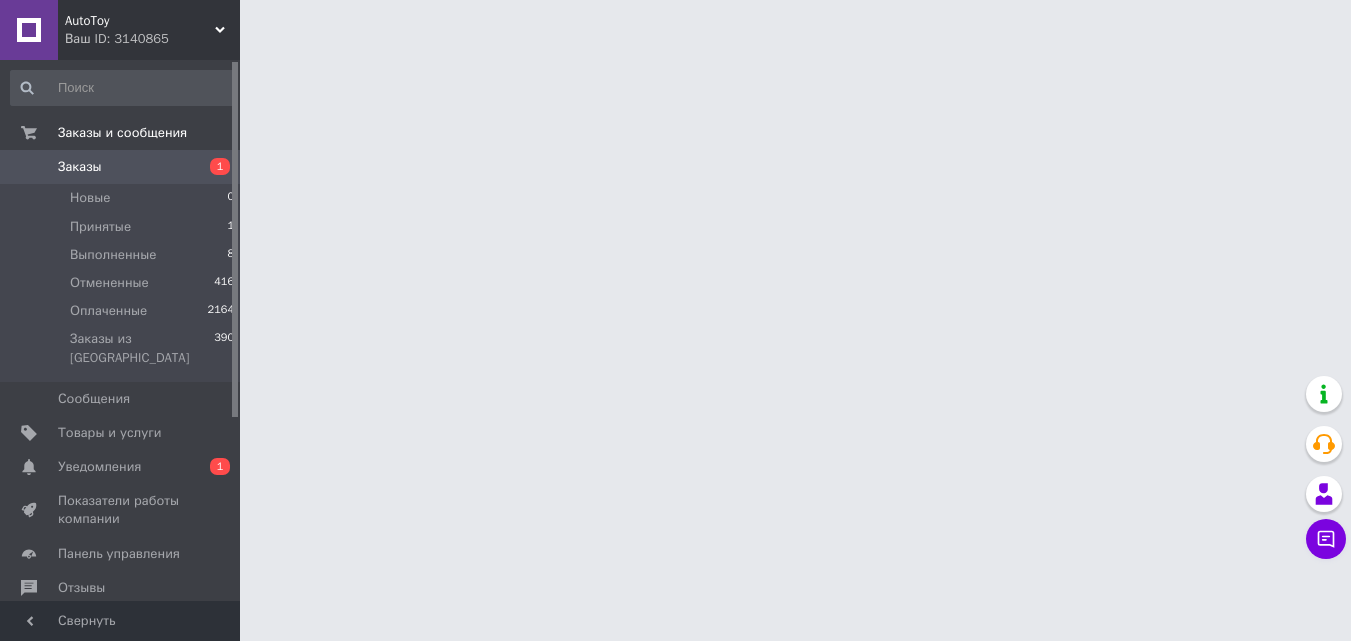 scroll, scrollTop: 0, scrollLeft: 0, axis: both 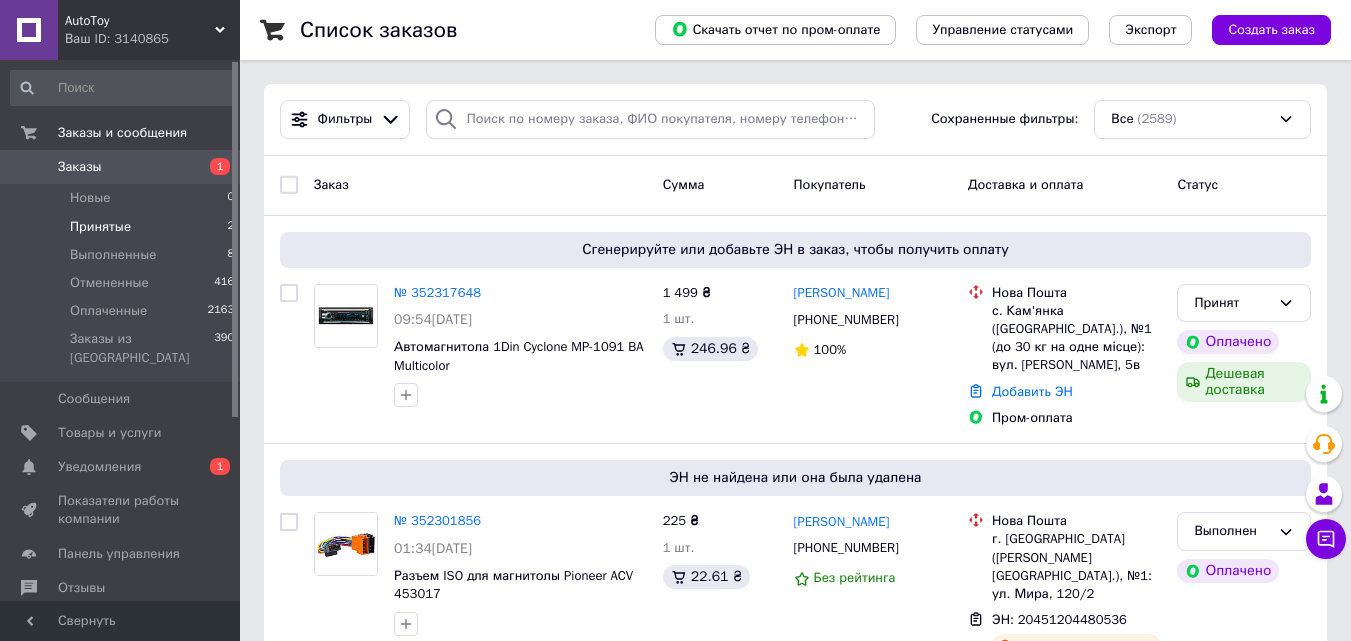 click on "Принятые 2" at bounding box center [123, 227] 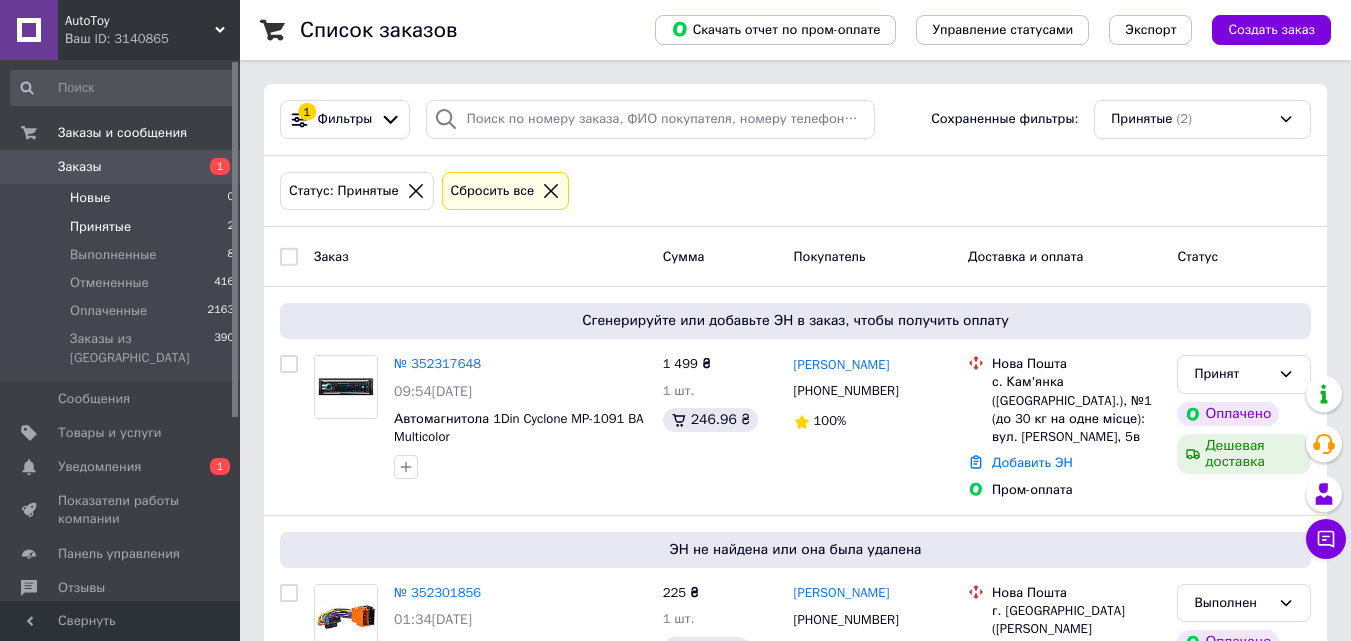 click on "Новые 0" at bounding box center [123, 198] 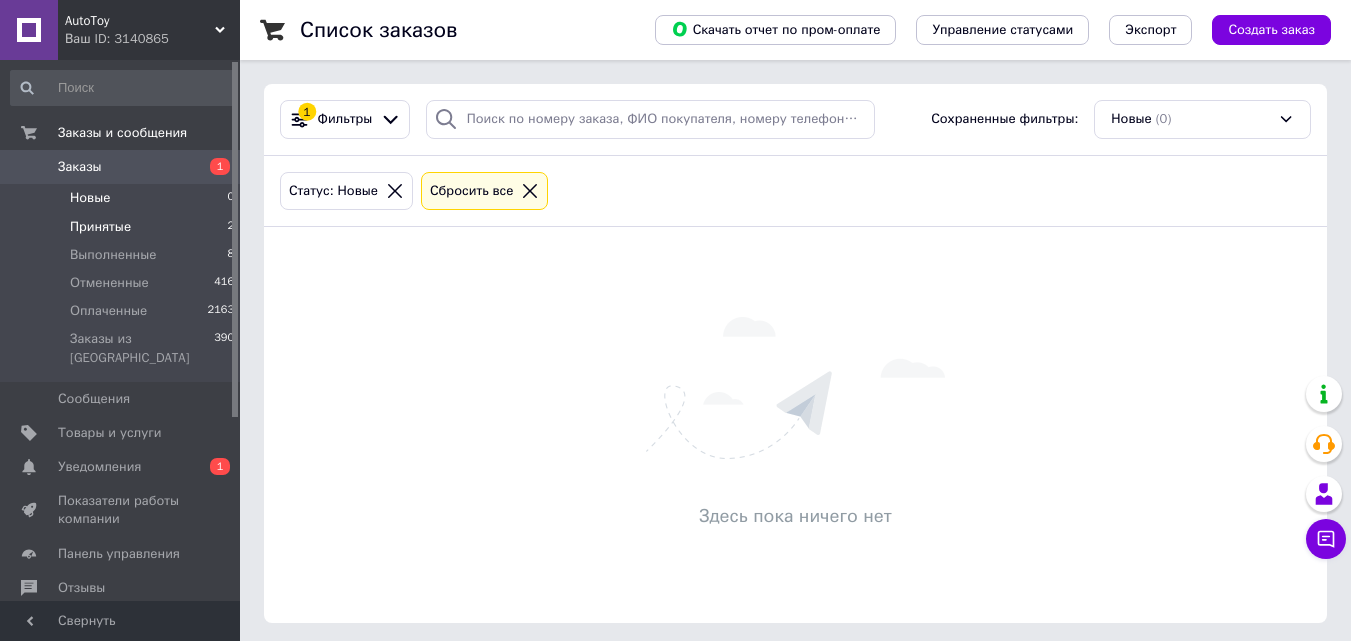 click on "Принятые" at bounding box center [100, 227] 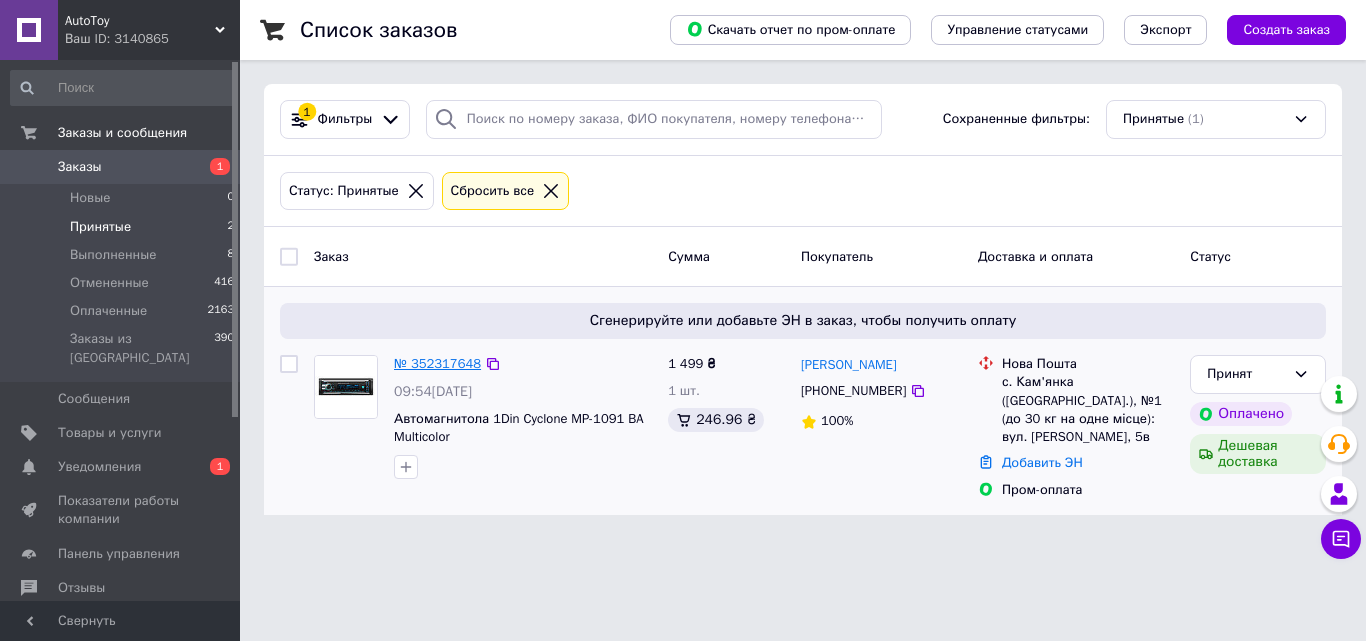 click on "№ 352317648" at bounding box center (437, 363) 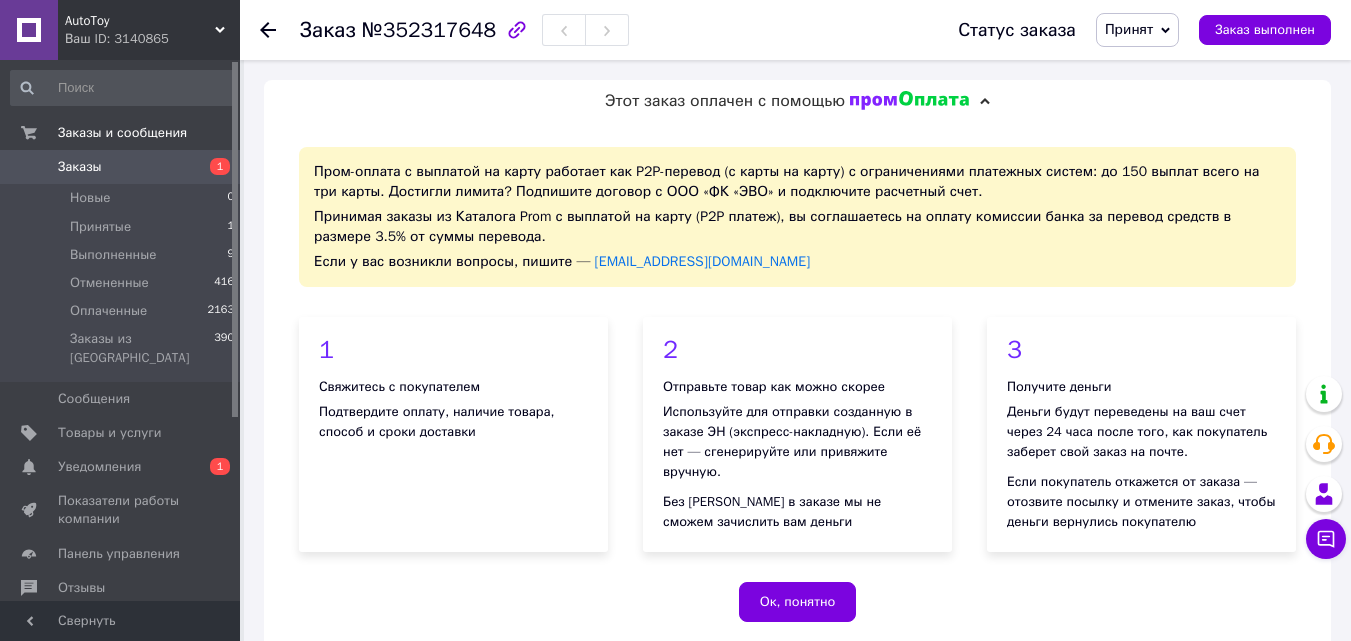 scroll, scrollTop: 560, scrollLeft: 0, axis: vertical 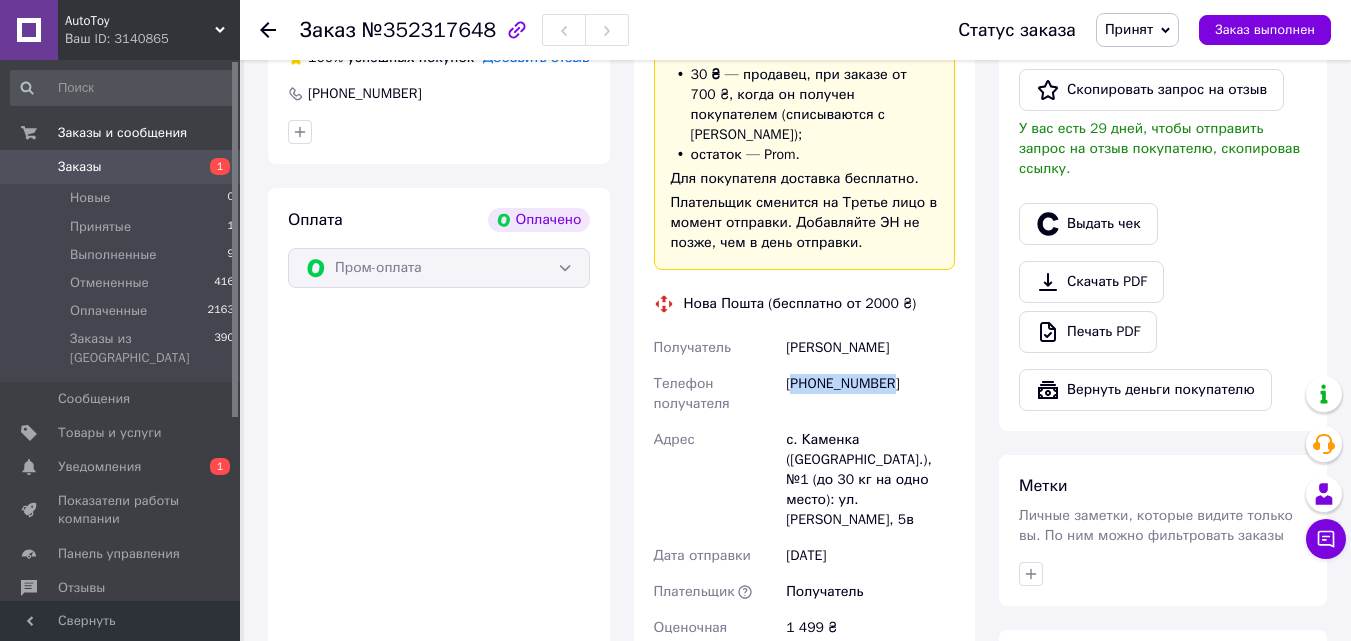 drag, startPoint x: 896, startPoint y: 364, endPoint x: 792, endPoint y: 365, distance: 104.00481 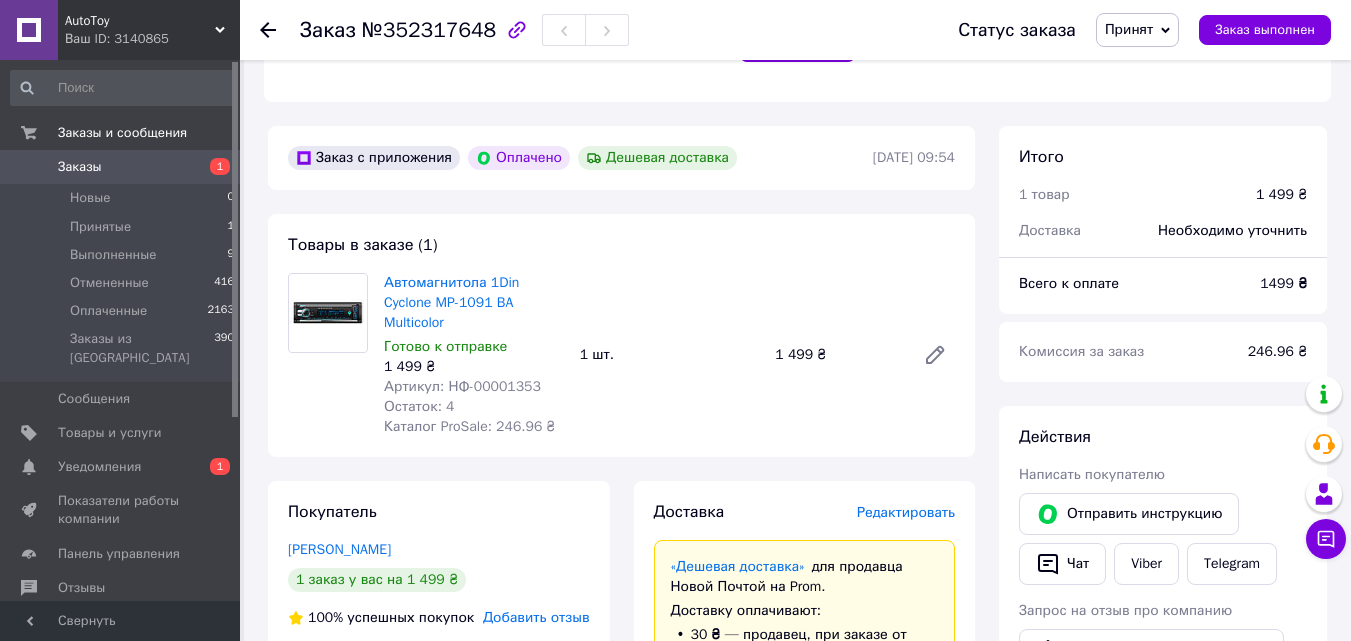 click on "Автомагнитола 1Din Cyclone MP-1091 BA Multicolor" at bounding box center (474, 303) 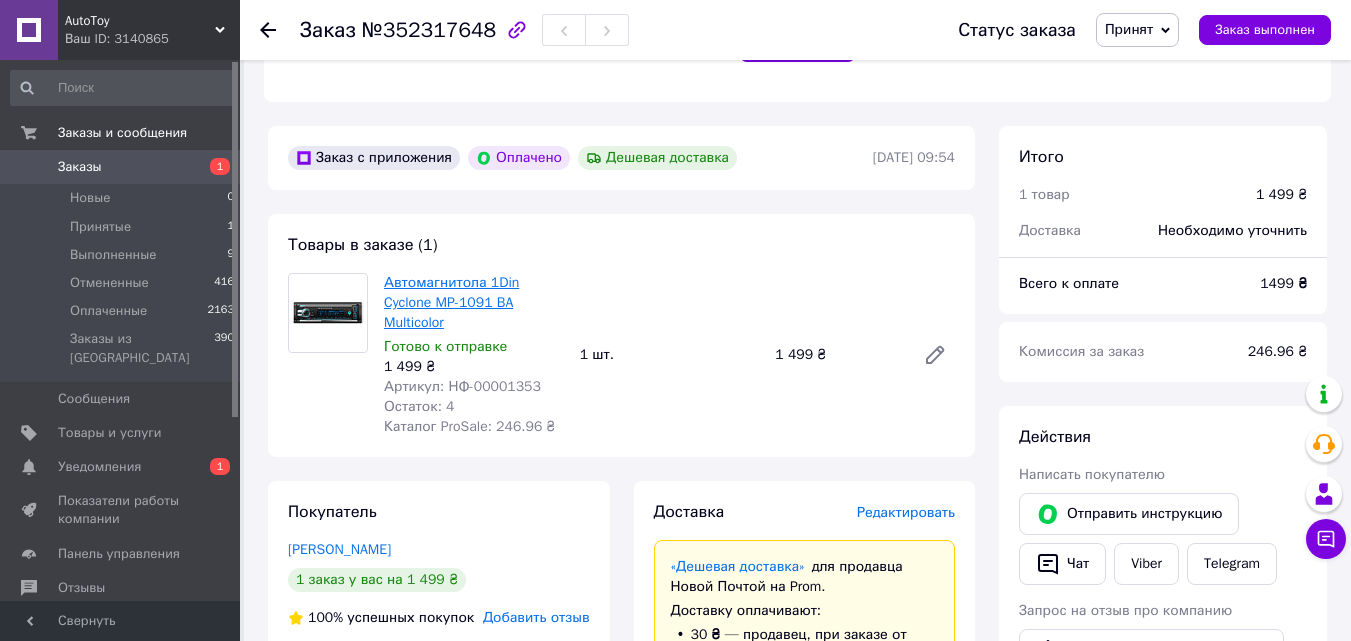 click on "Автомагнитола 1Din Cyclone MP-1091 BA Multicolor" at bounding box center [451, 302] 